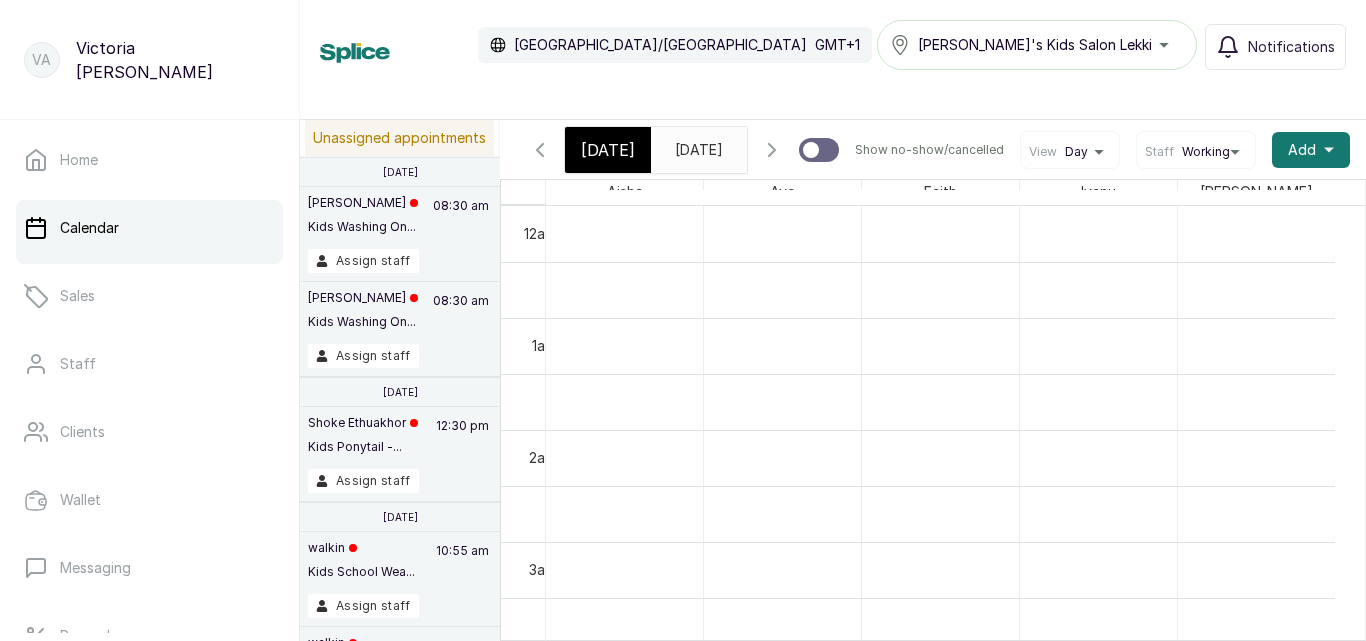 scroll, scrollTop: 0, scrollLeft: 0, axis: both 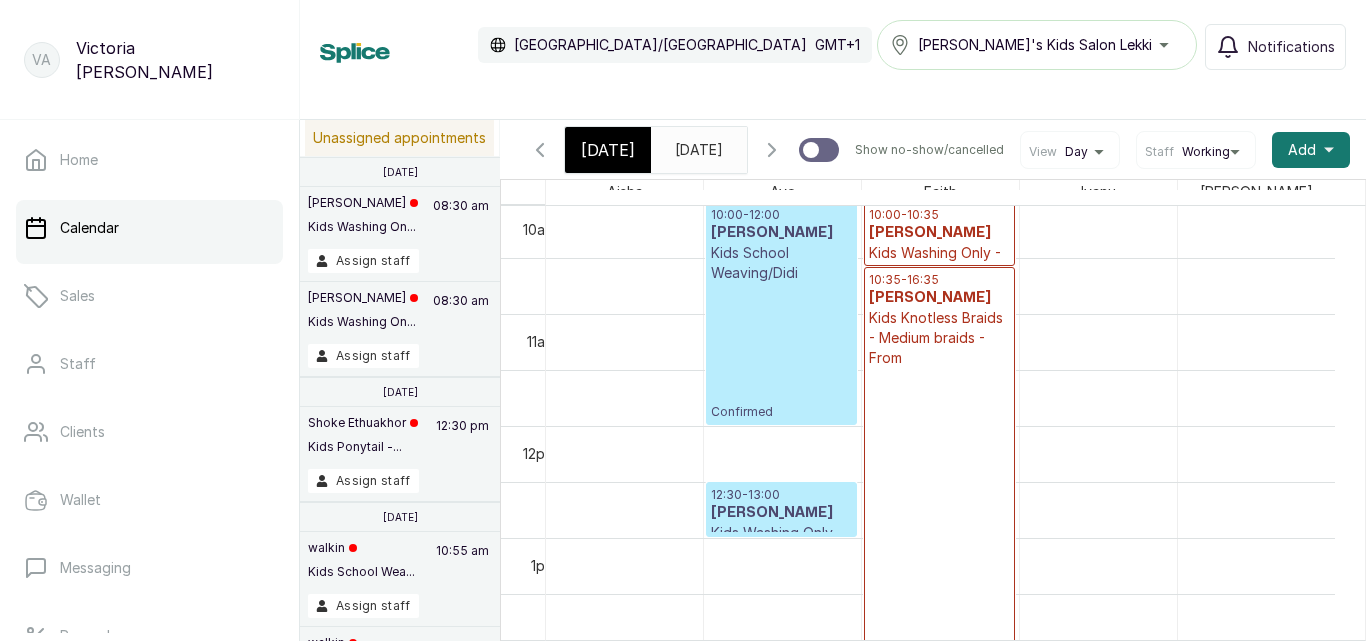 click 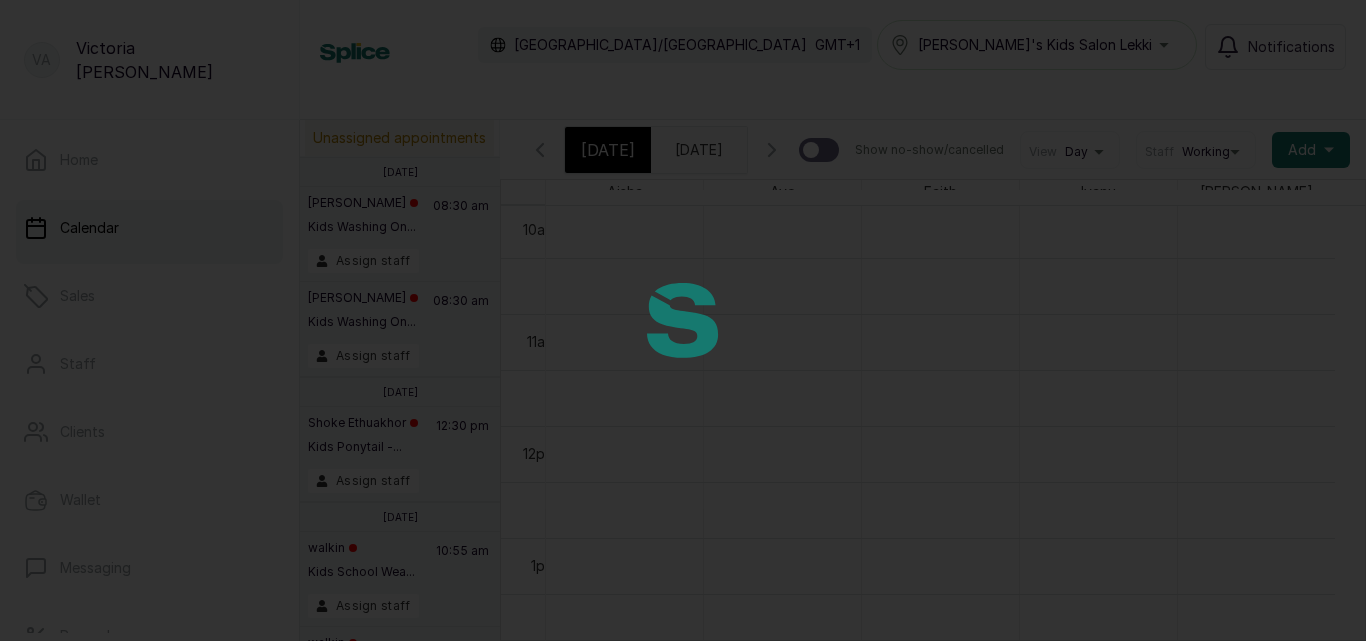 scroll, scrollTop: 673, scrollLeft: 0, axis: vertical 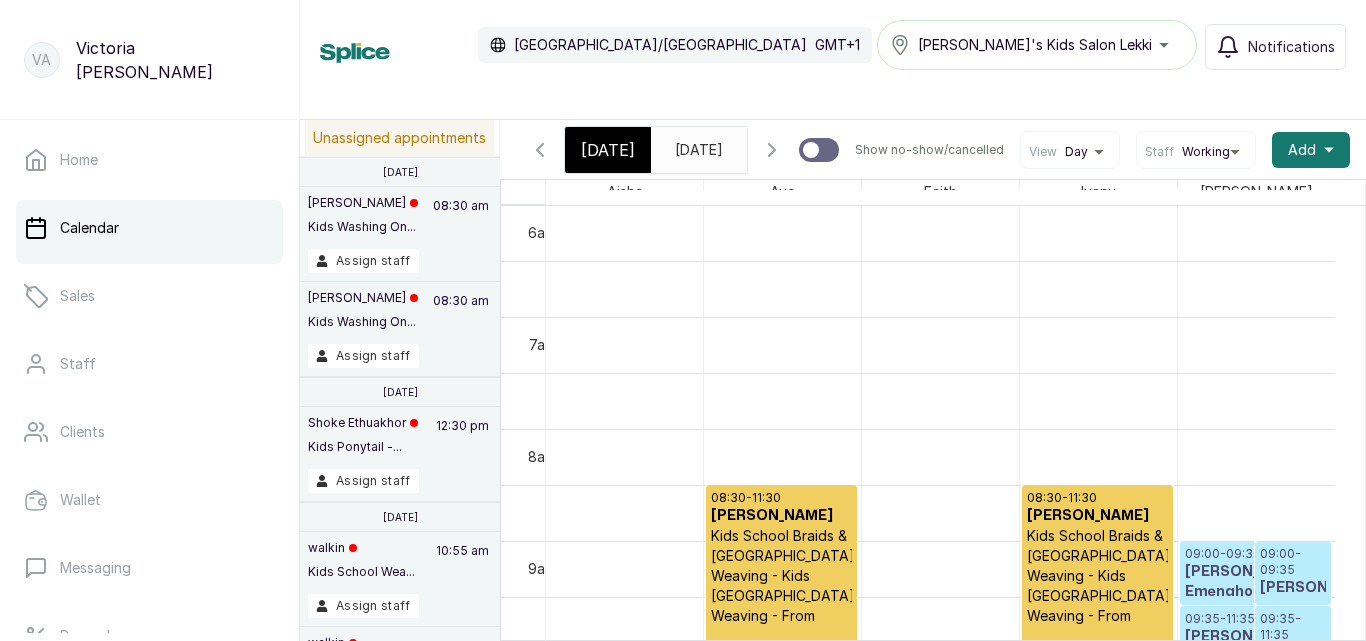 click on "[DATE]" at bounding box center (608, 150) 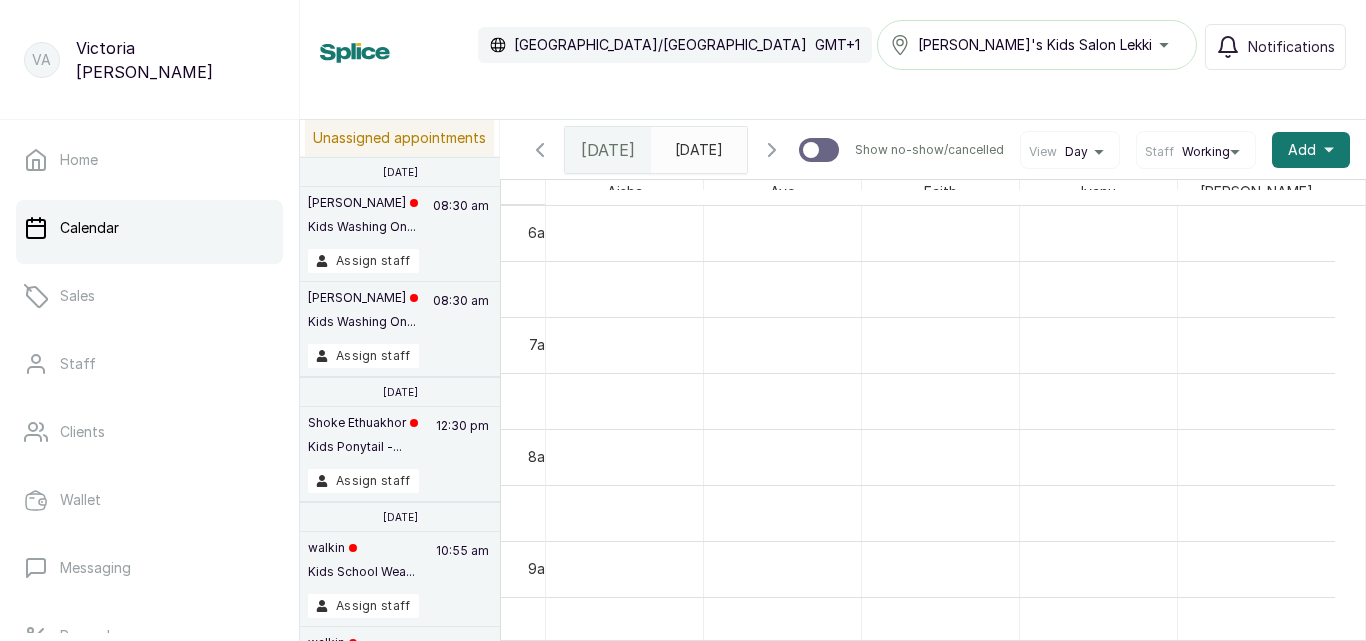 scroll, scrollTop: 925, scrollLeft: 0, axis: vertical 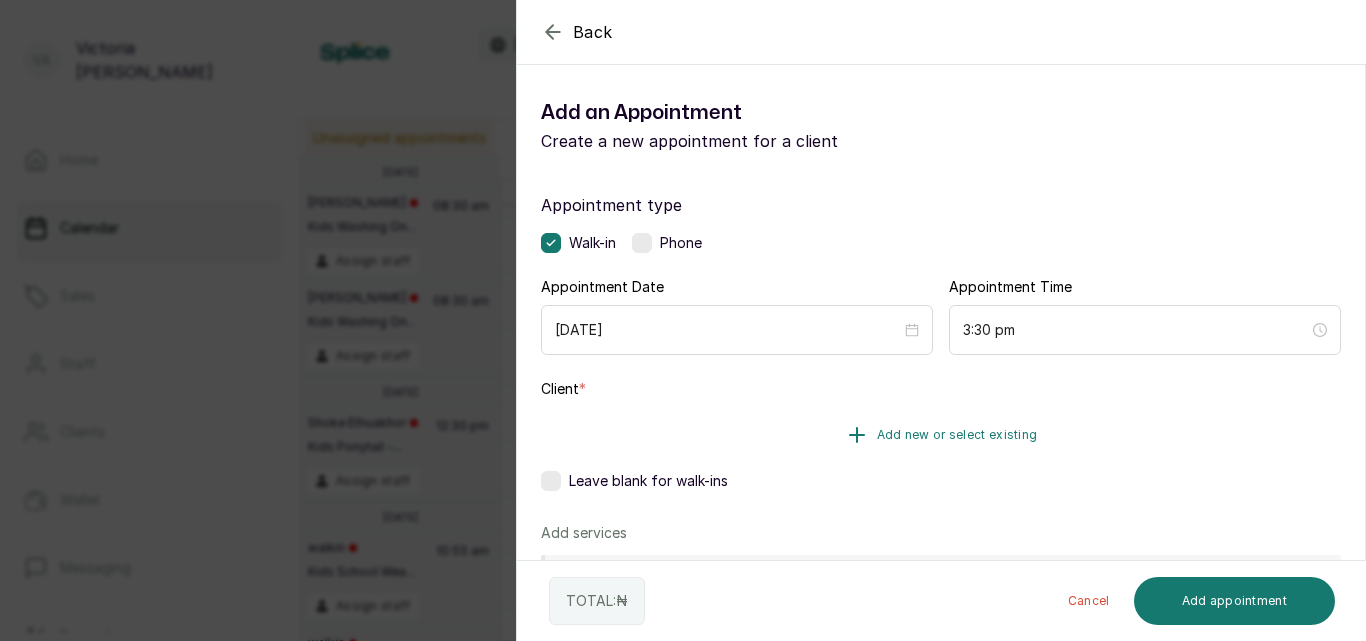 click on "Add new or select existing" at bounding box center (941, 435) 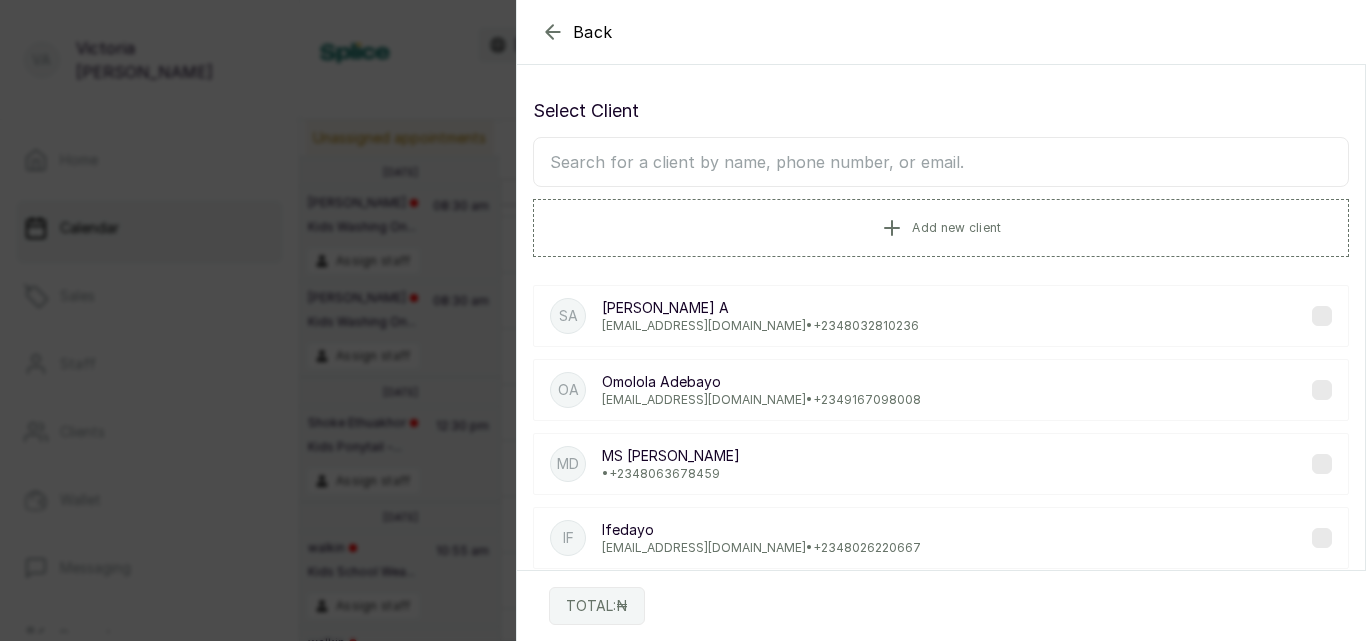 click at bounding box center (941, 162) 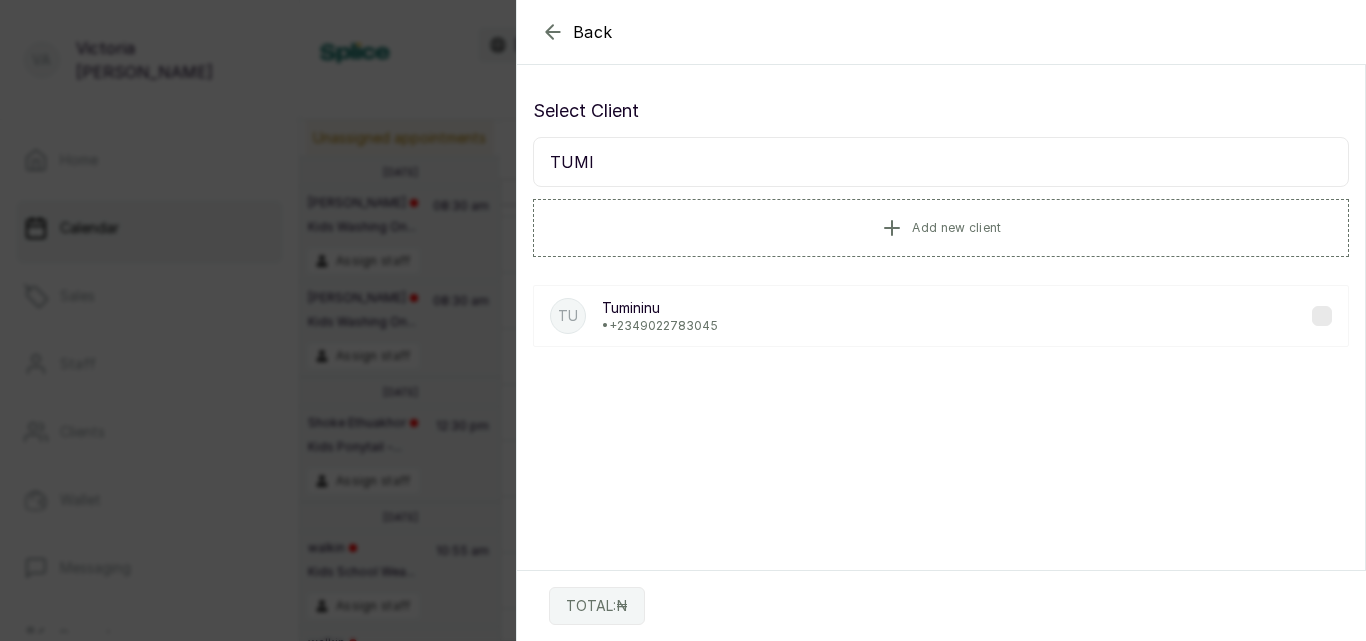 type on "TUMI" 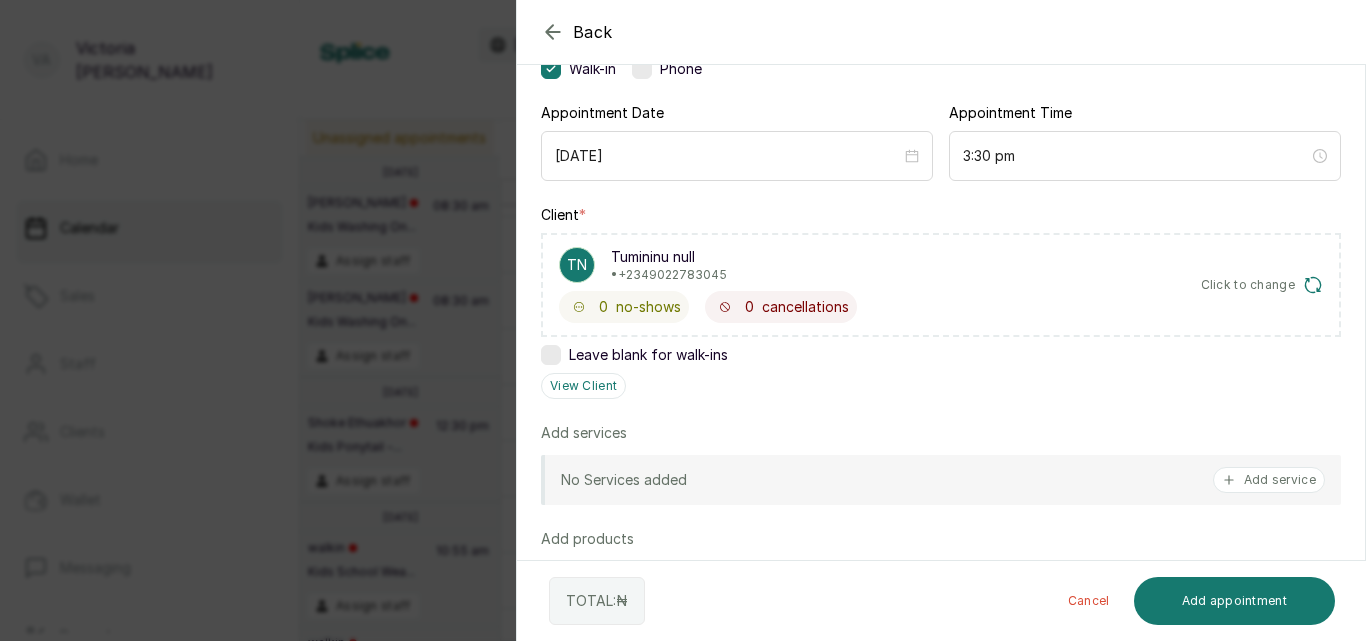 scroll, scrollTop: 182, scrollLeft: 0, axis: vertical 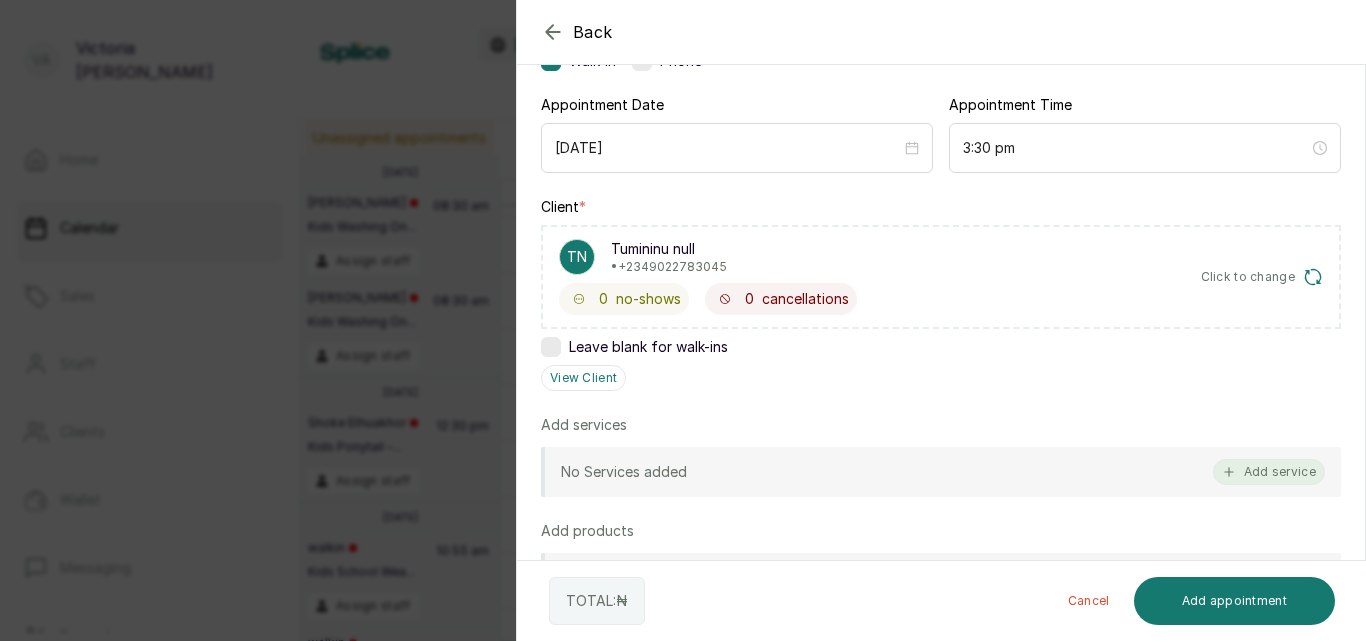 click on "Add service" at bounding box center (1269, 472) 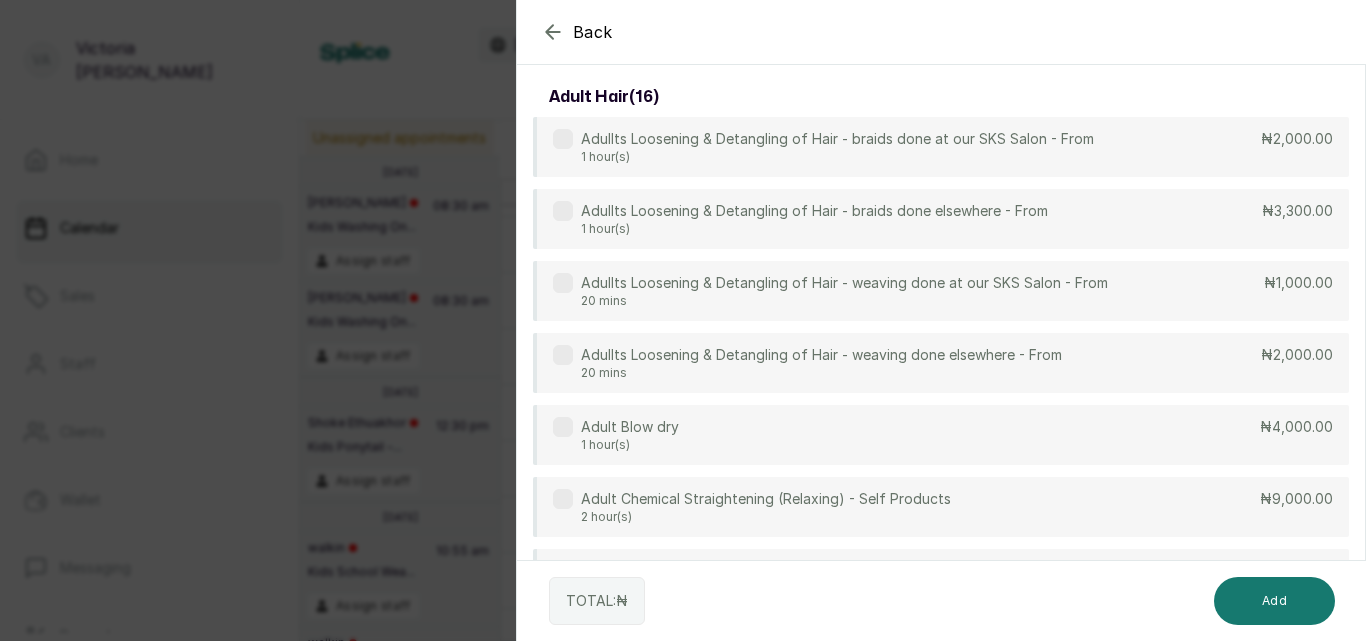 scroll, scrollTop: 80, scrollLeft: 0, axis: vertical 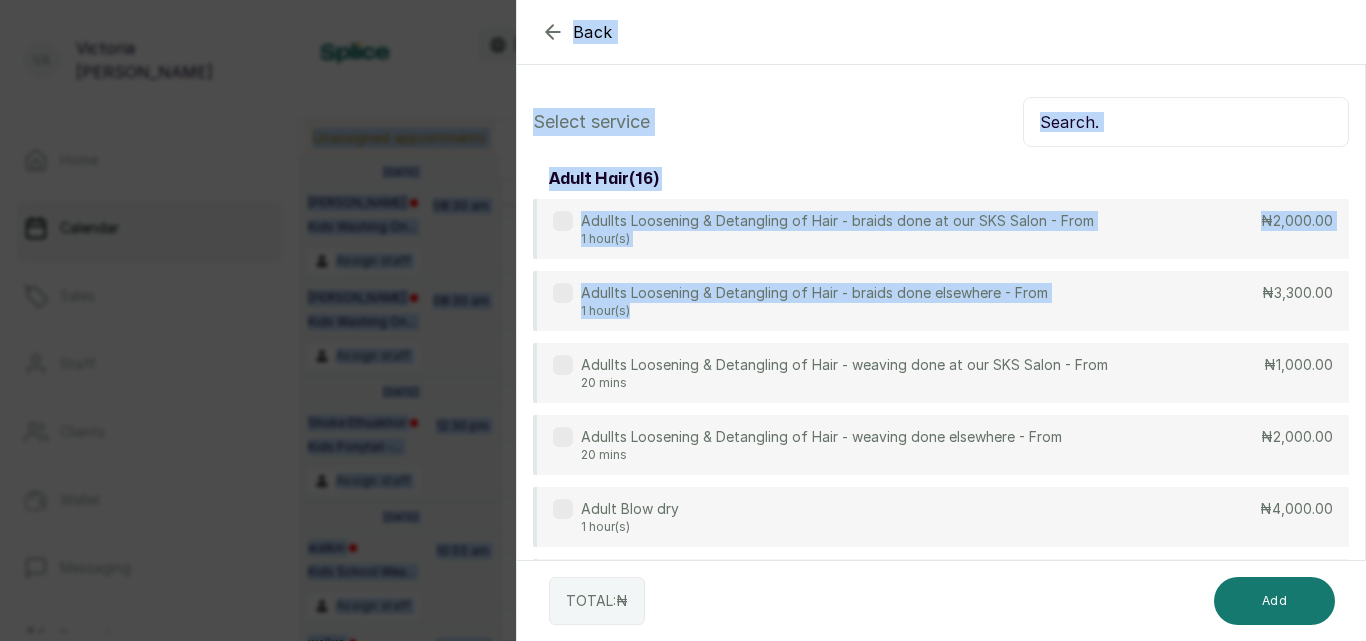 drag, startPoint x: 918, startPoint y: 236, endPoint x: 875, endPoint y: -51, distance: 290.20337 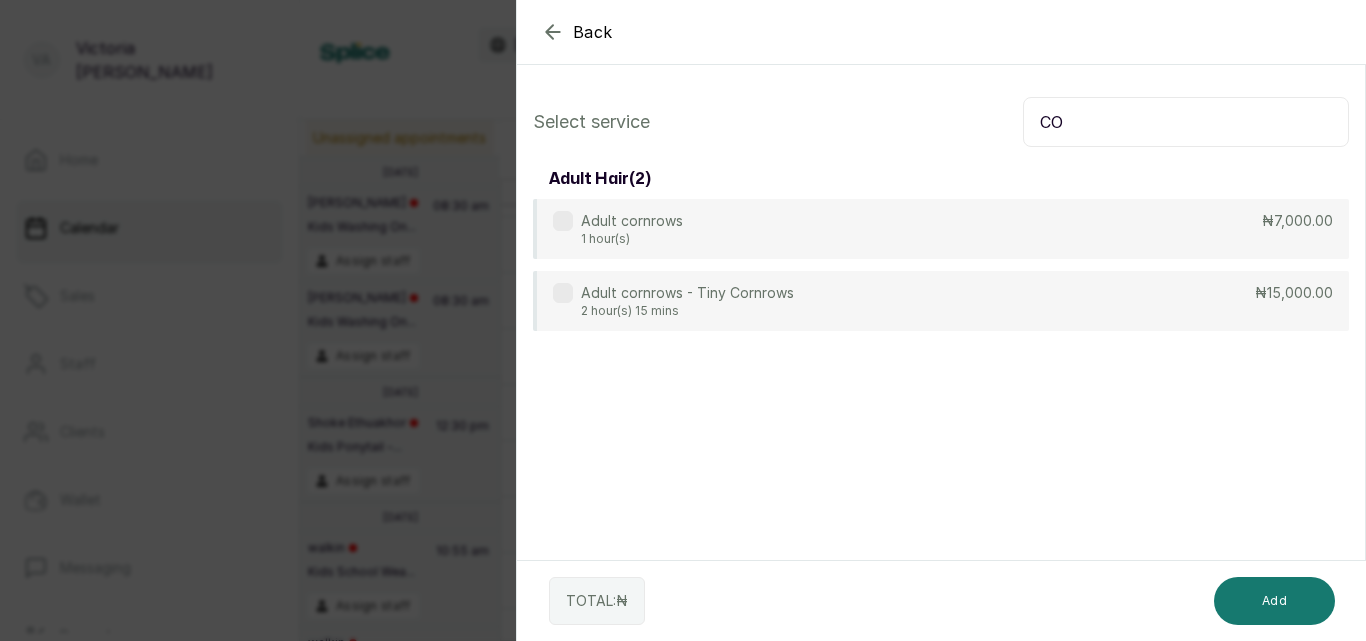 type on "C" 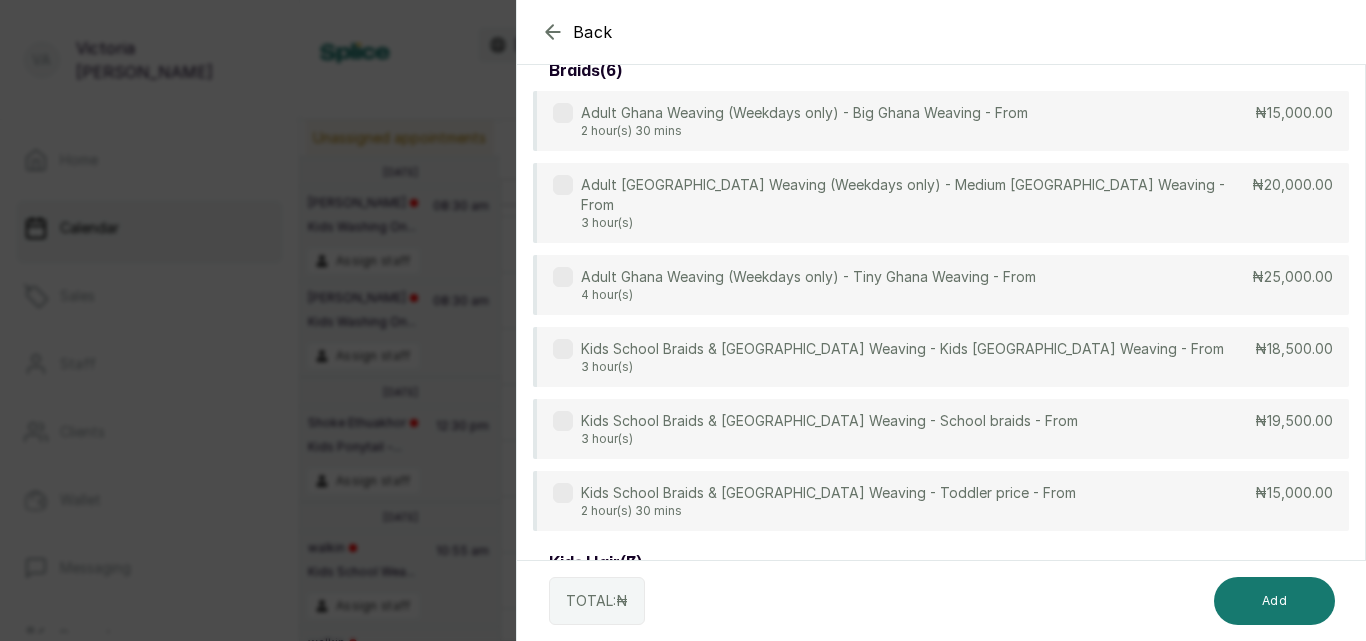 scroll, scrollTop: 299, scrollLeft: 0, axis: vertical 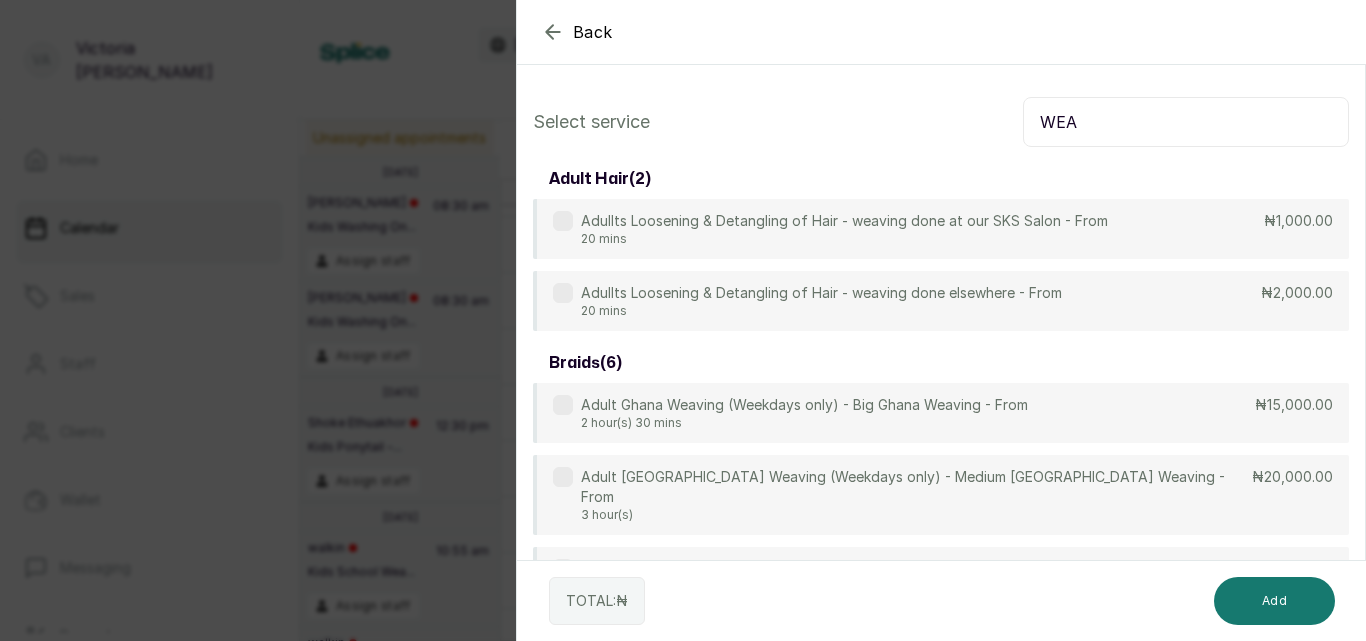 click on "WEA" at bounding box center (1186, 122) 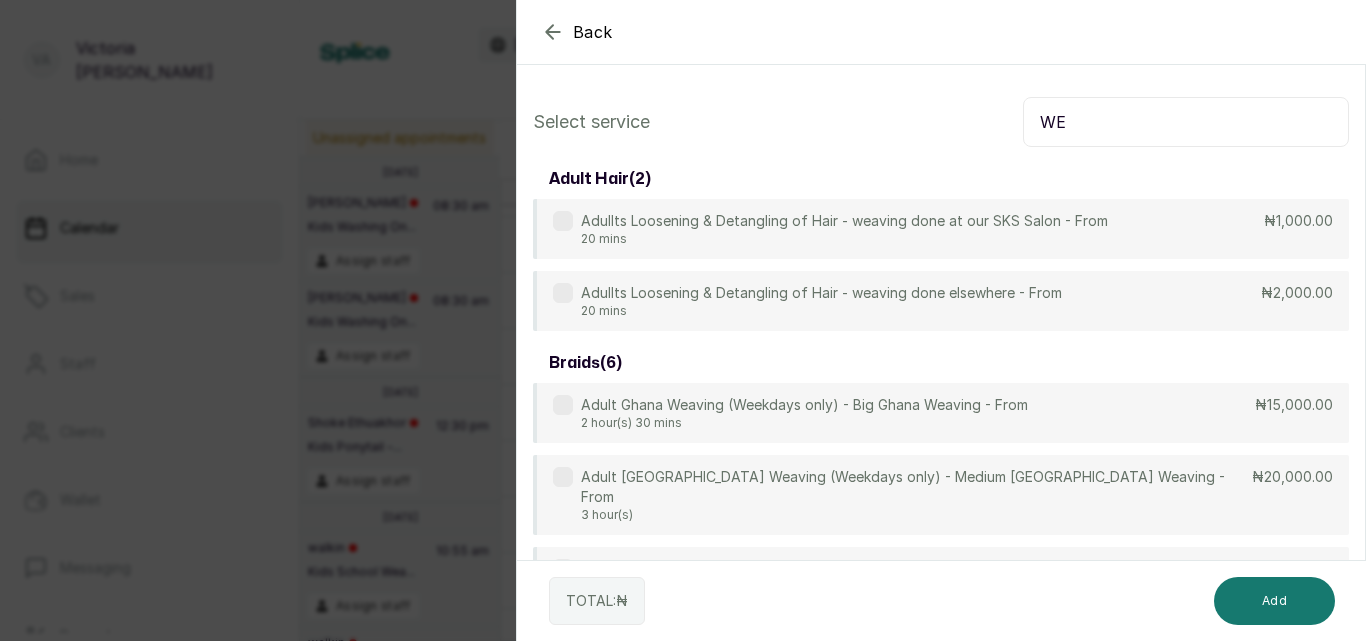 type on "W" 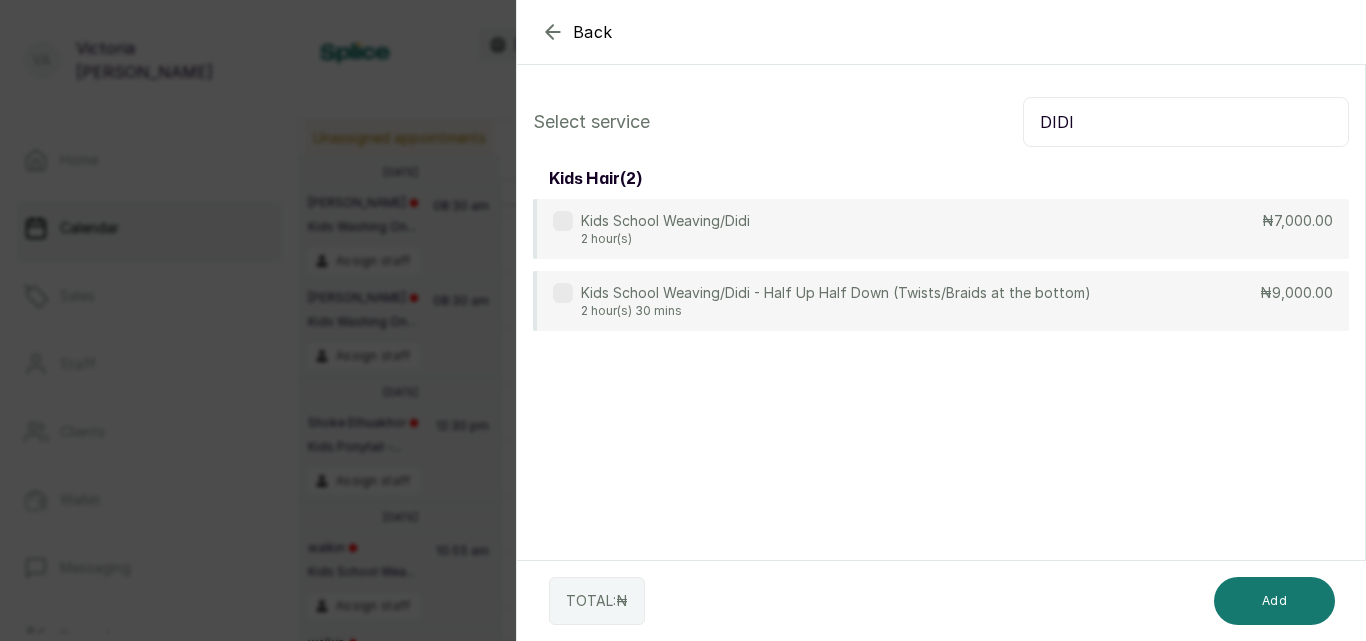 type on "DIDI" 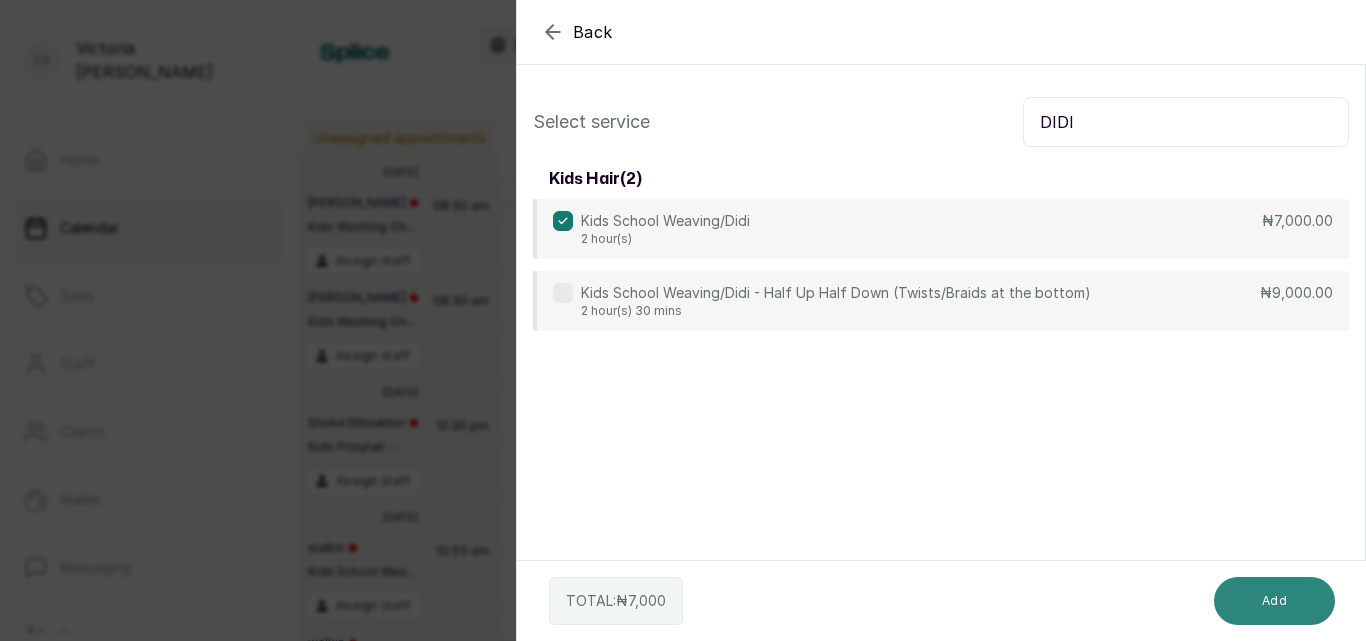 click on "Add" at bounding box center (1274, 601) 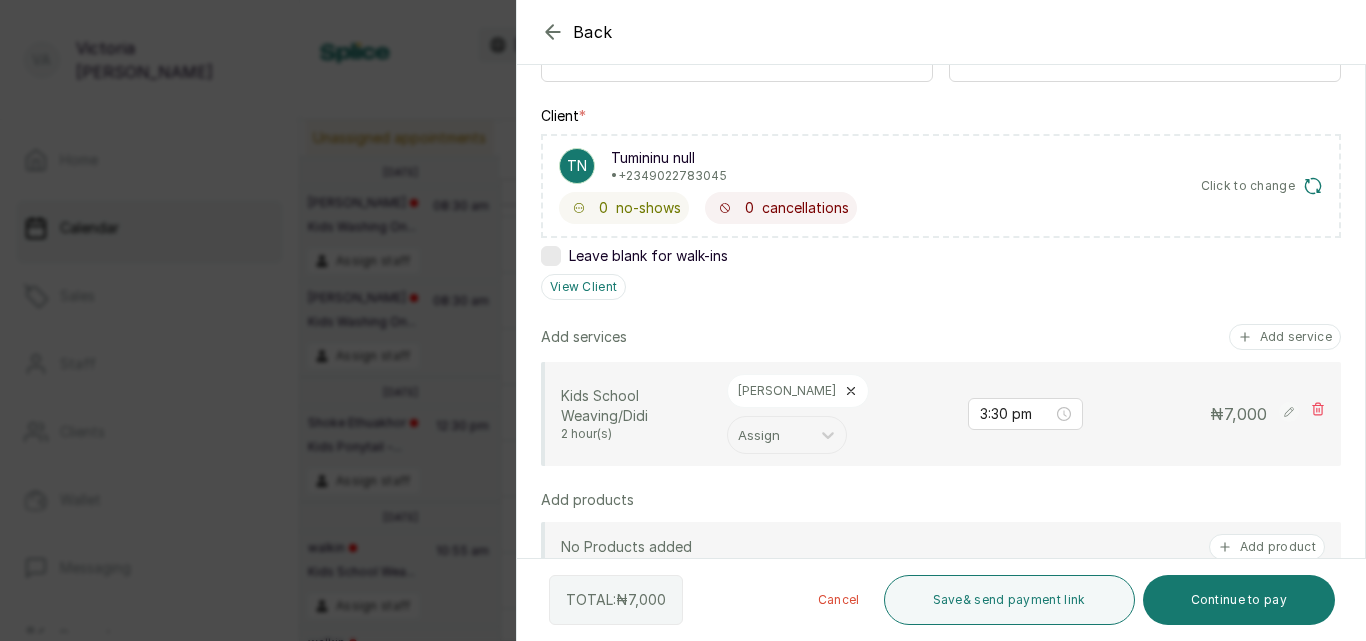 scroll, scrollTop: 275, scrollLeft: 0, axis: vertical 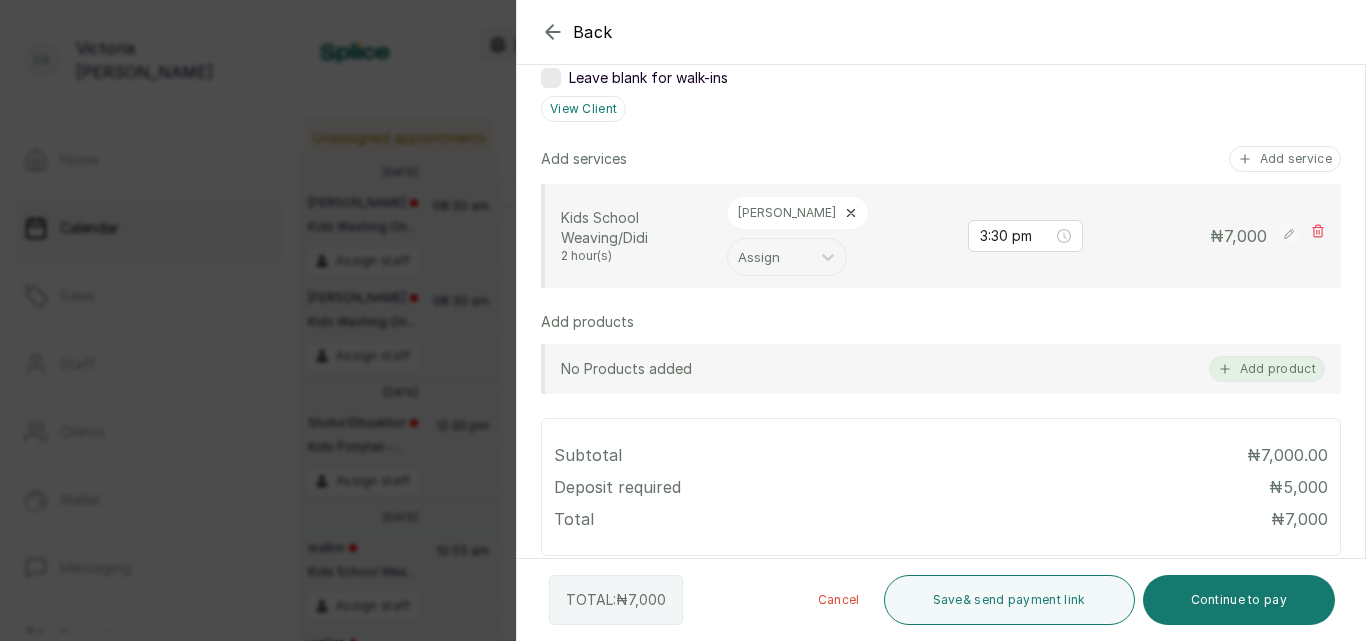 click on "Add product" at bounding box center [1267, 369] 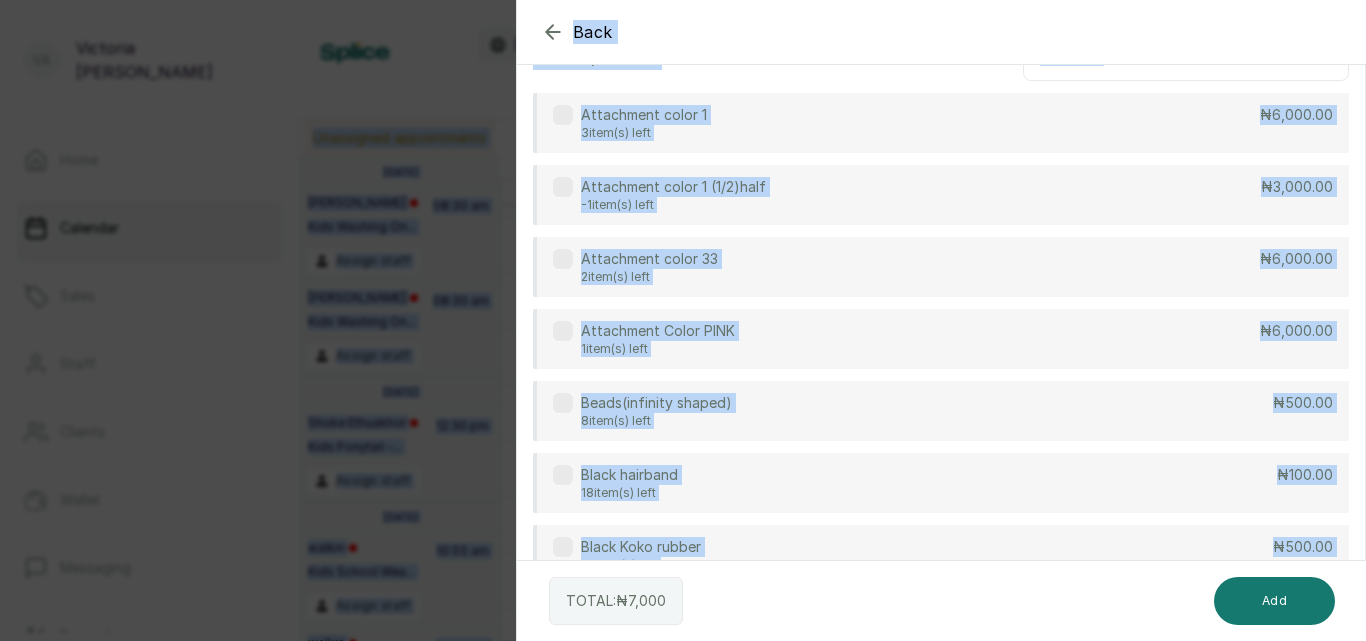 scroll, scrollTop: 0, scrollLeft: 0, axis: both 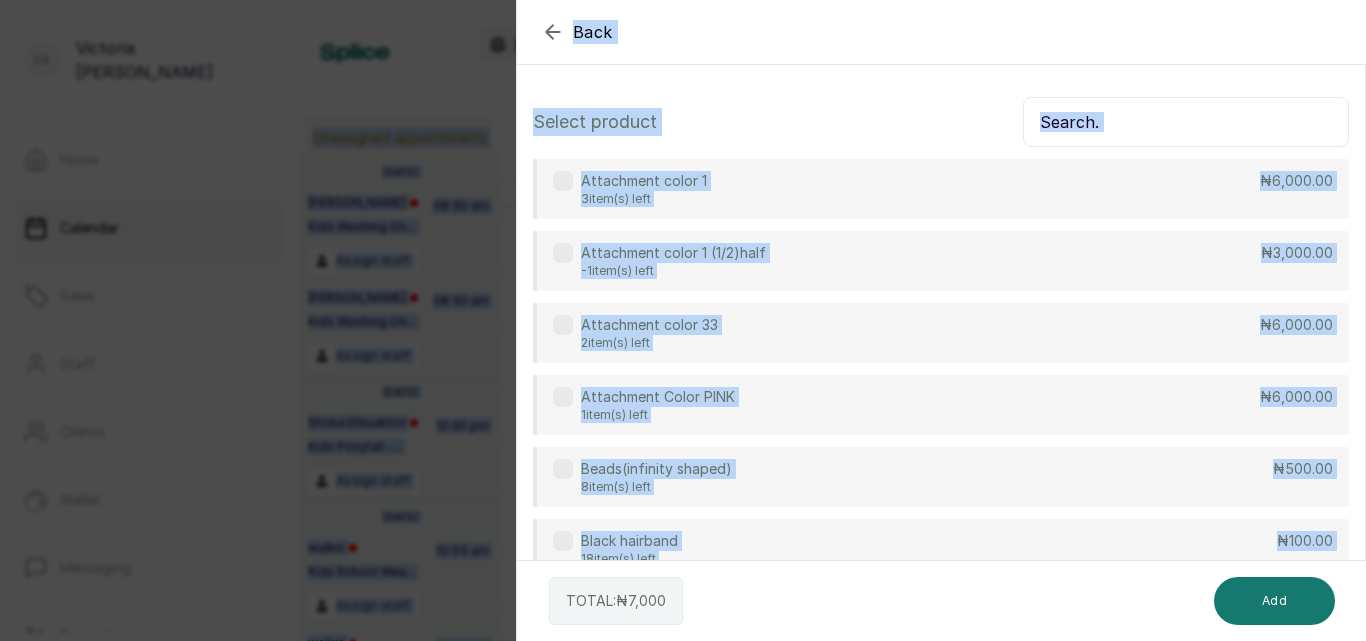 drag, startPoint x: 1077, startPoint y: 212, endPoint x: 1031, endPoint y: -13, distance: 229.65408 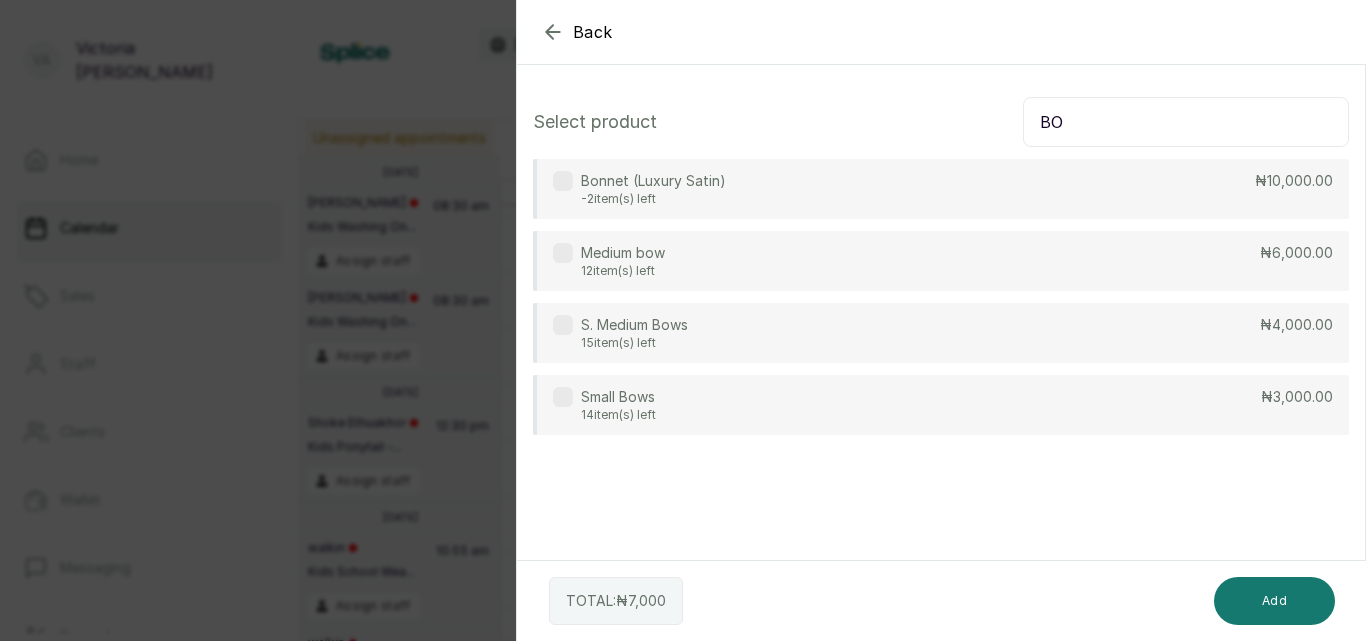 type on "BO" 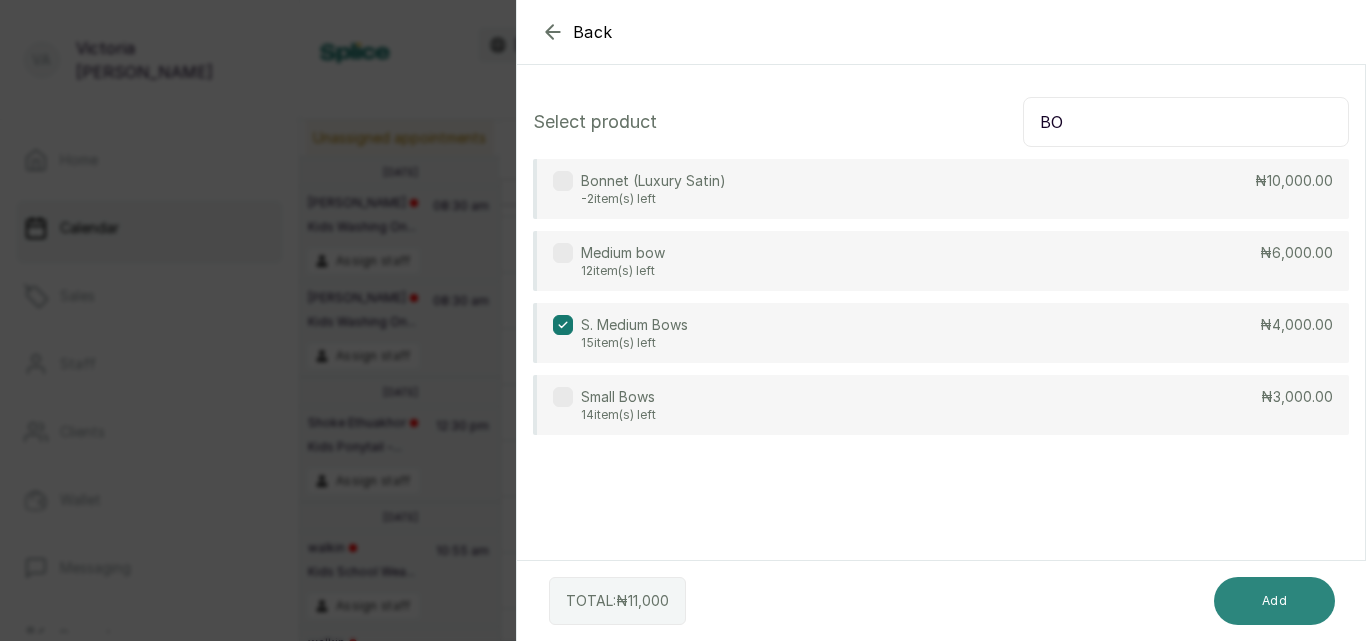 click on "Add" at bounding box center [1274, 601] 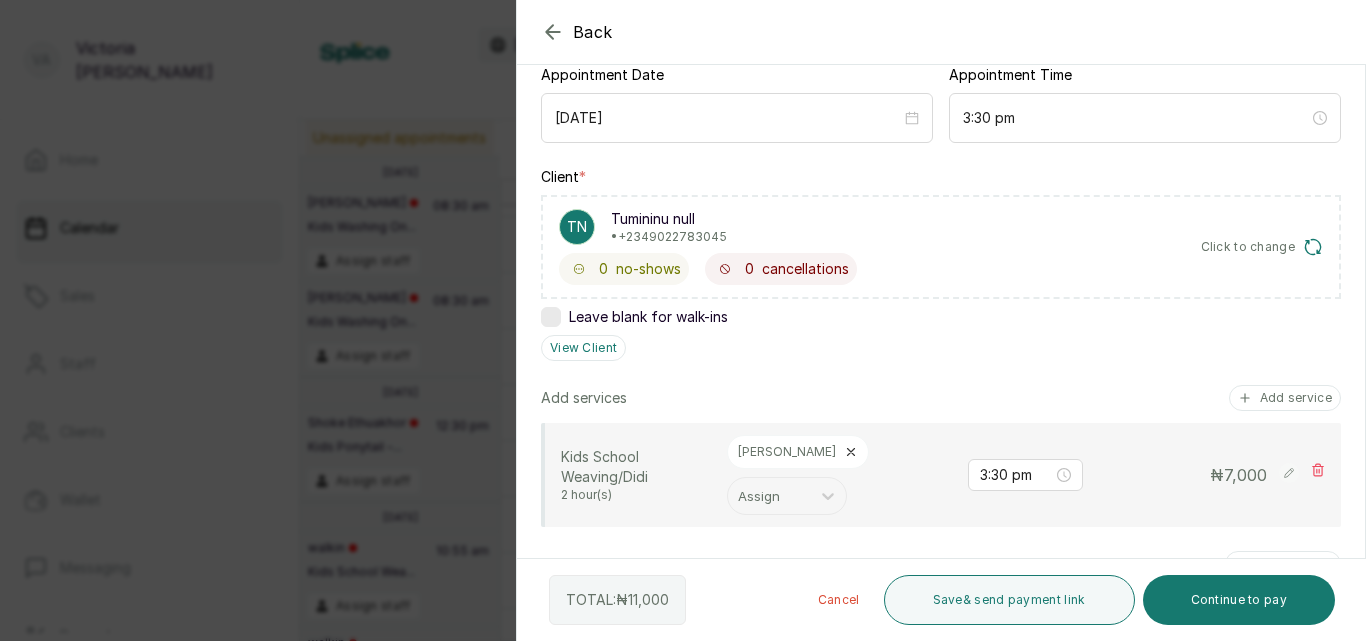 scroll, scrollTop: 214, scrollLeft: 0, axis: vertical 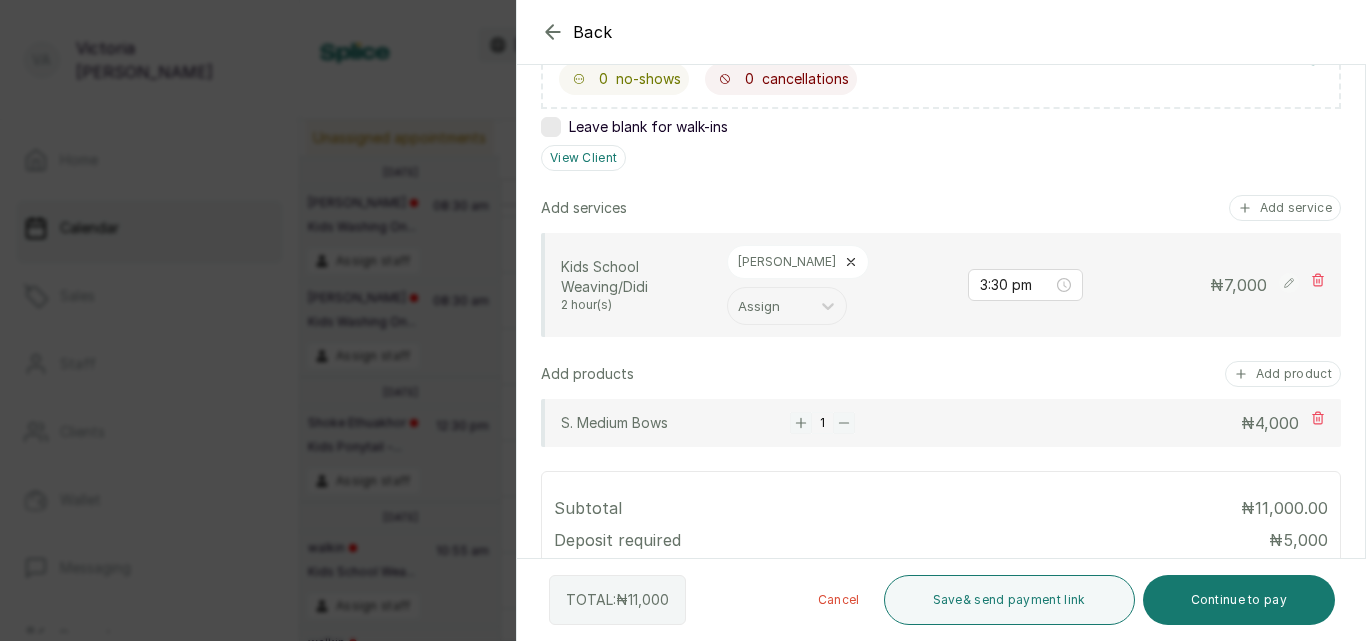 click 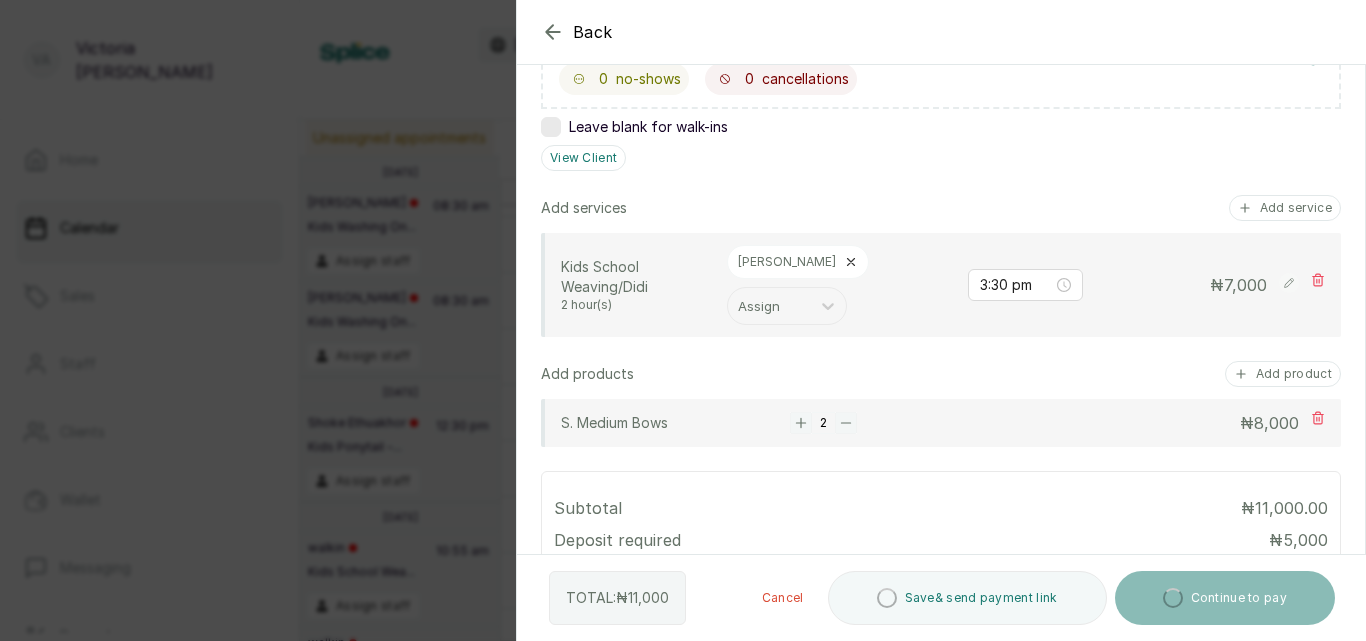 click 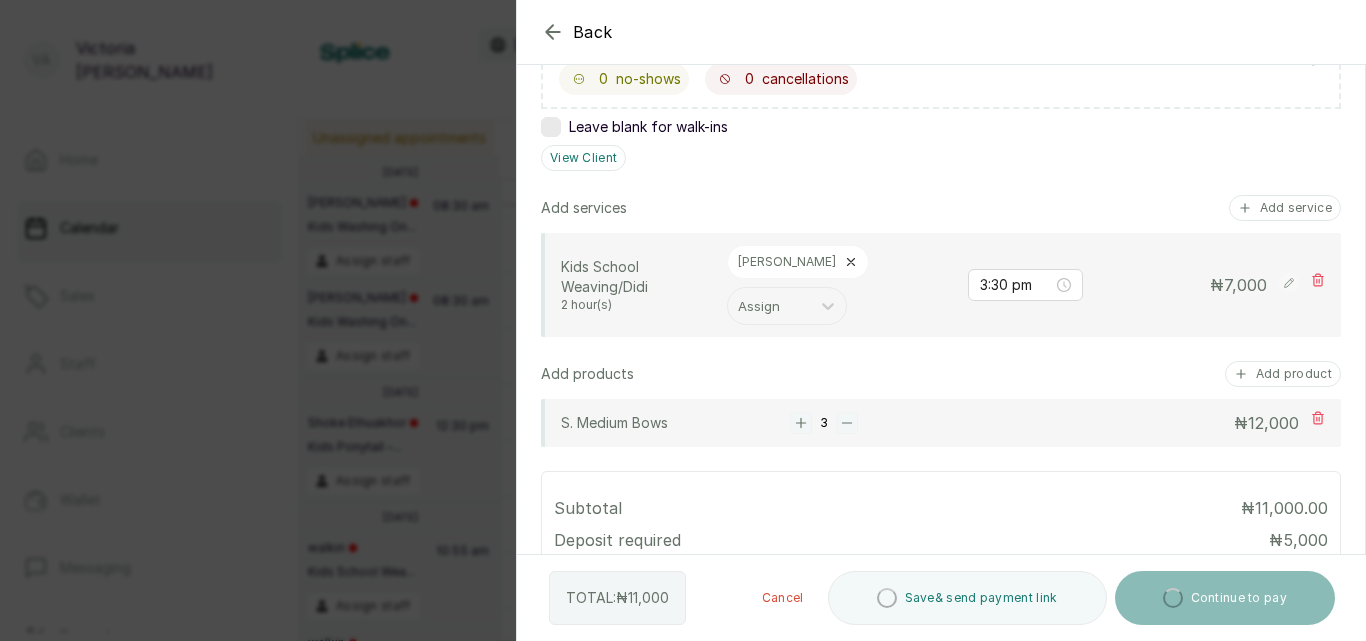 click 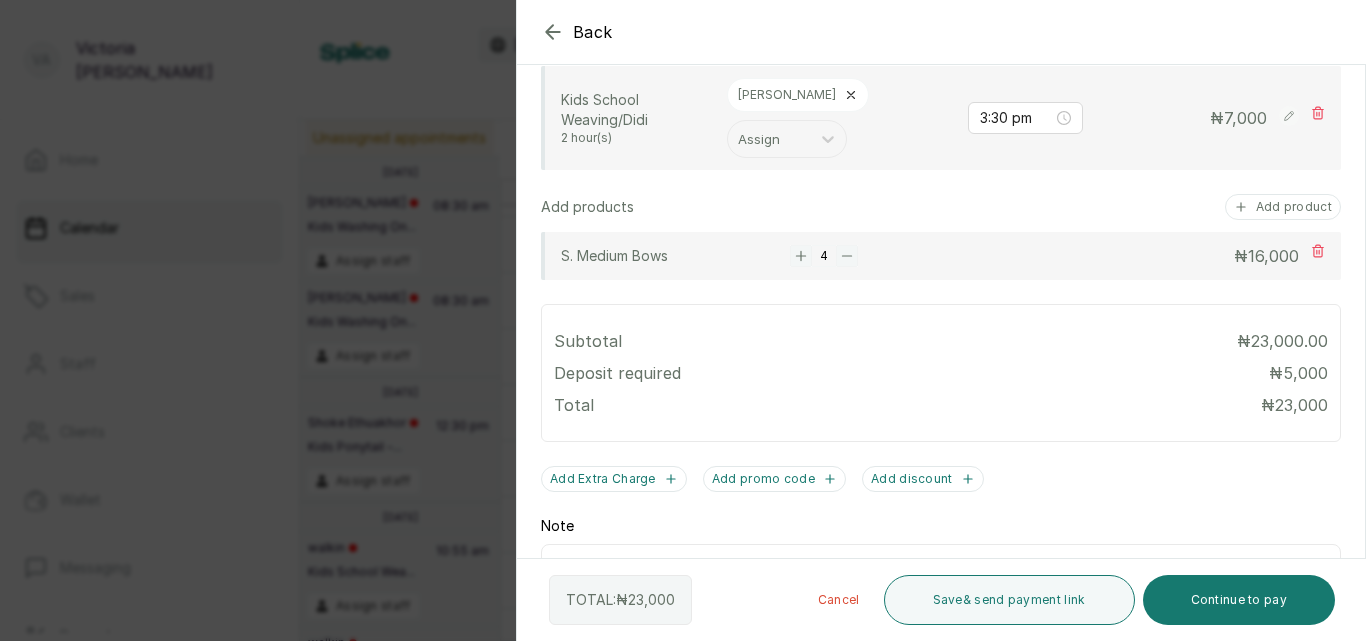 scroll, scrollTop: 574, scrollLeft: 0, axis: vertical 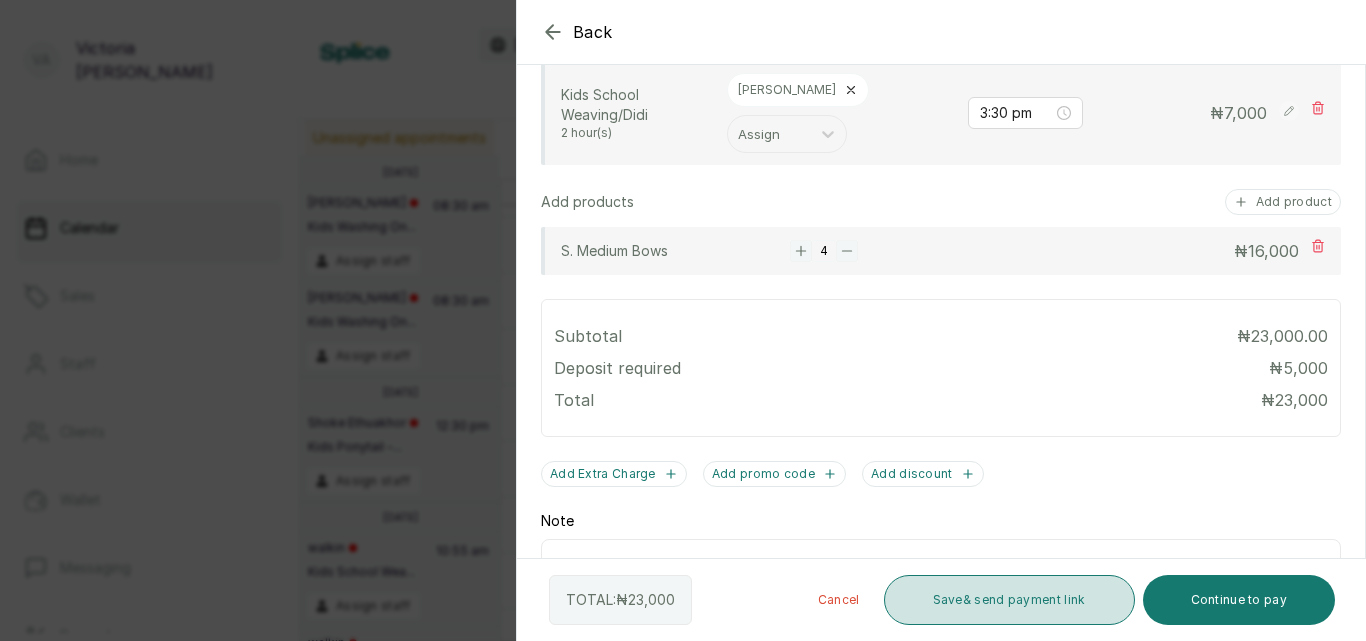 click on "Save  & send payment link" at bounding box center [1009, 600] 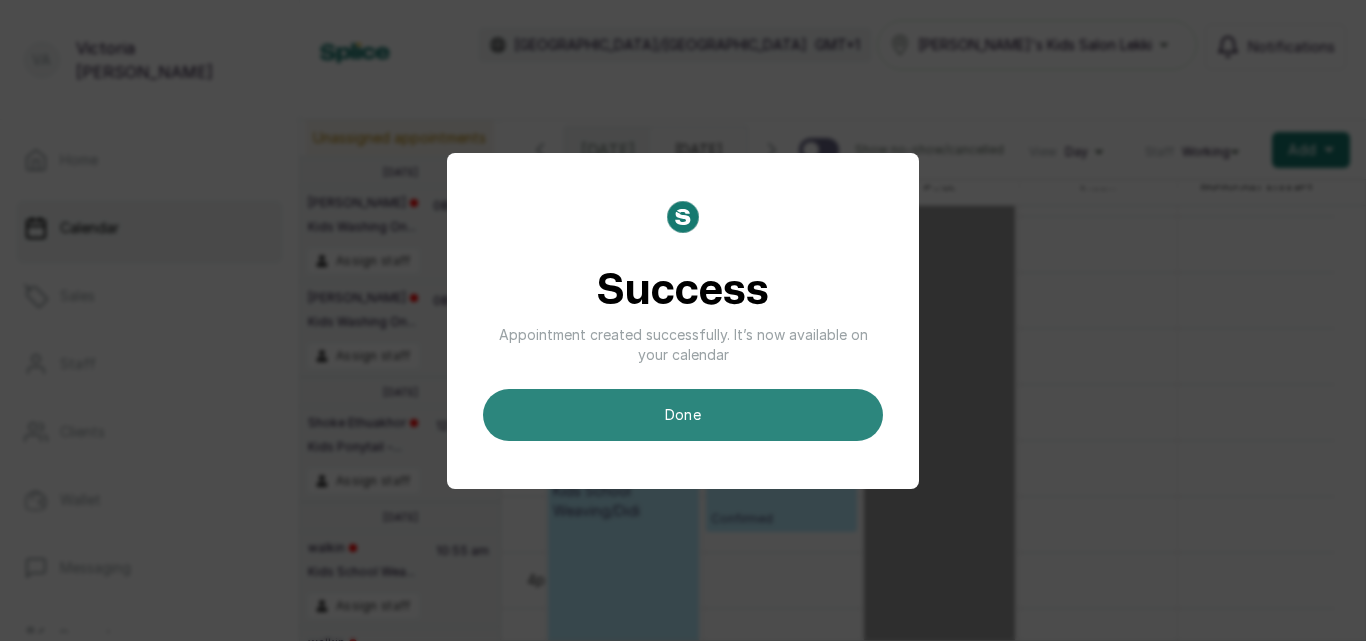 click on "done" at bounding box center (683, 415) 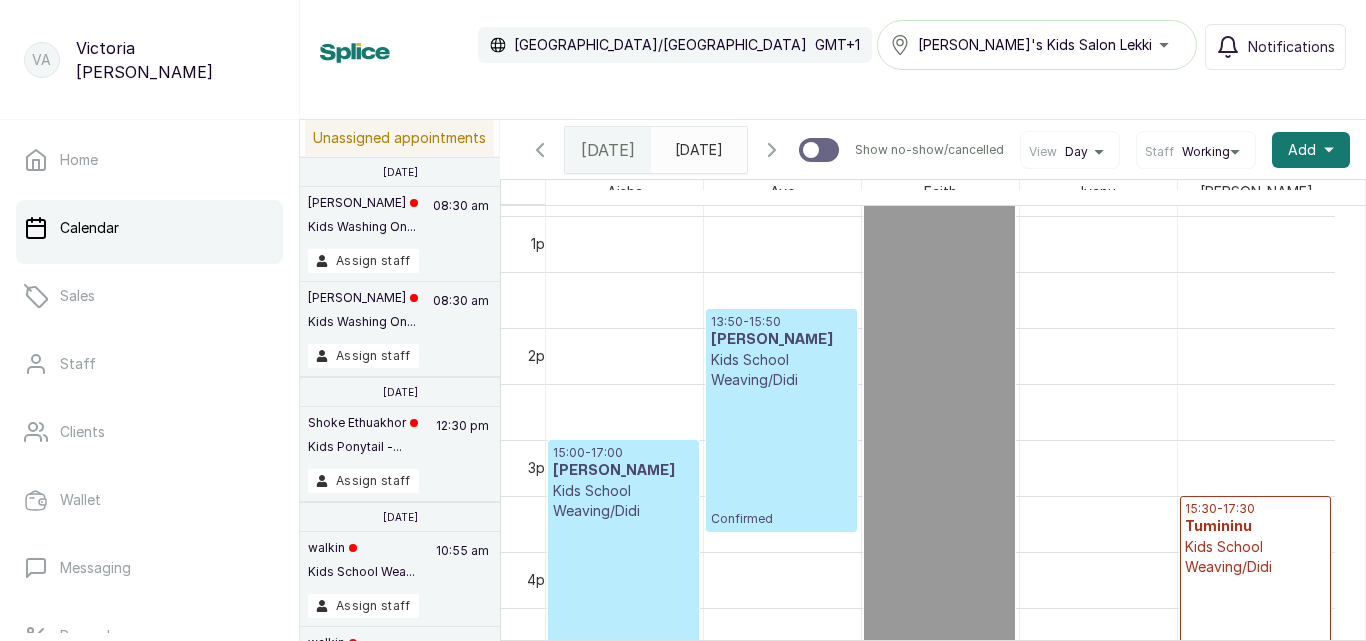 scroll, scrollTop: 673, scrollLeft: 0, axis: vertical 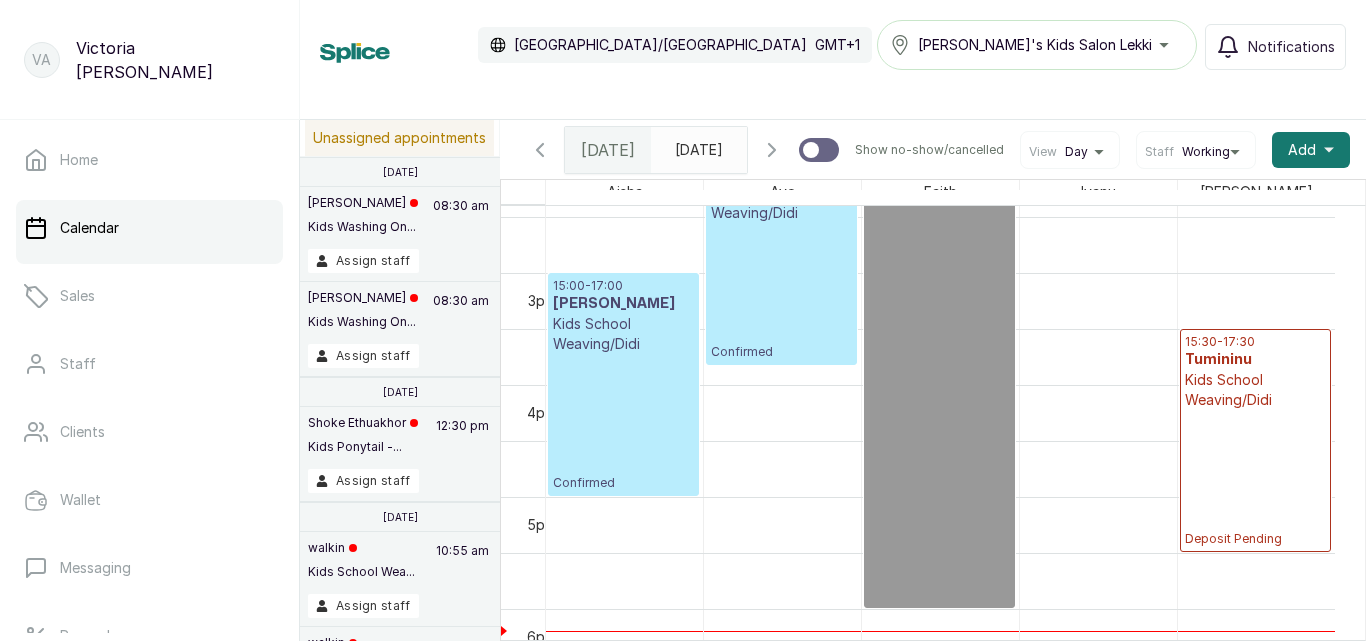 click on "15:30  -  17:30 Tumininu  Kids School Weaving/Didi Deposit Pending" at bounding box center (1255, 440) 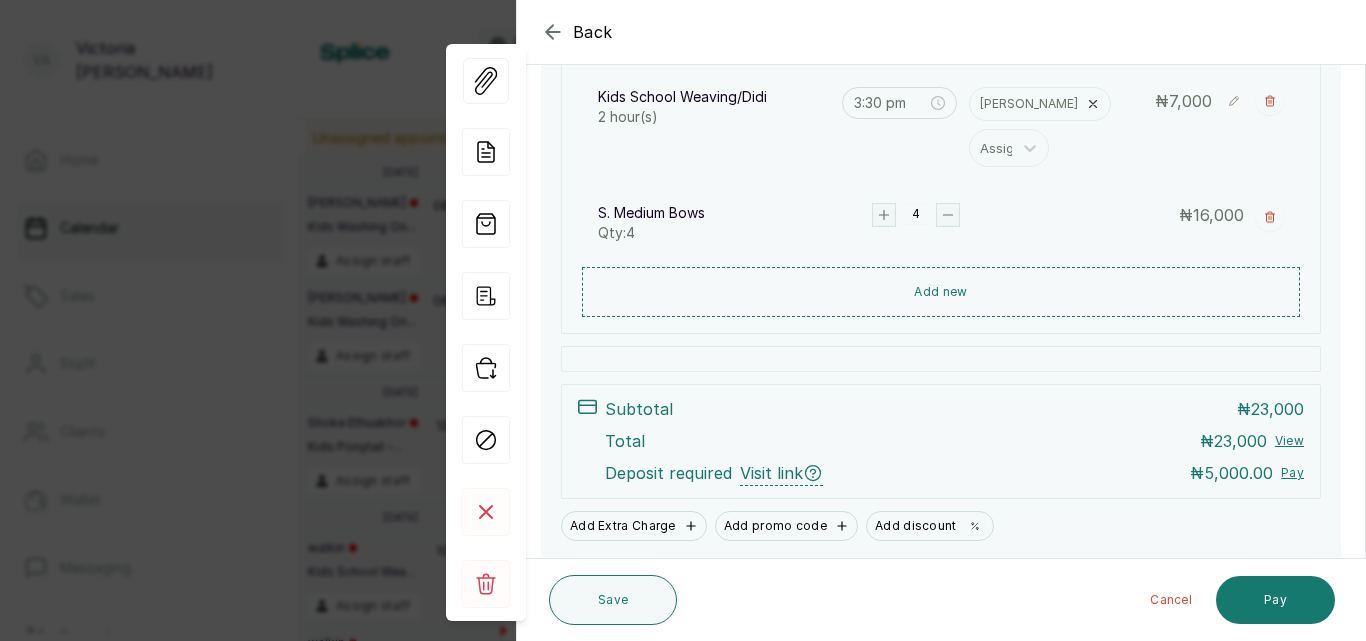 scroll, scrollTop: 356, scrollLeft: 0, axis: vertical 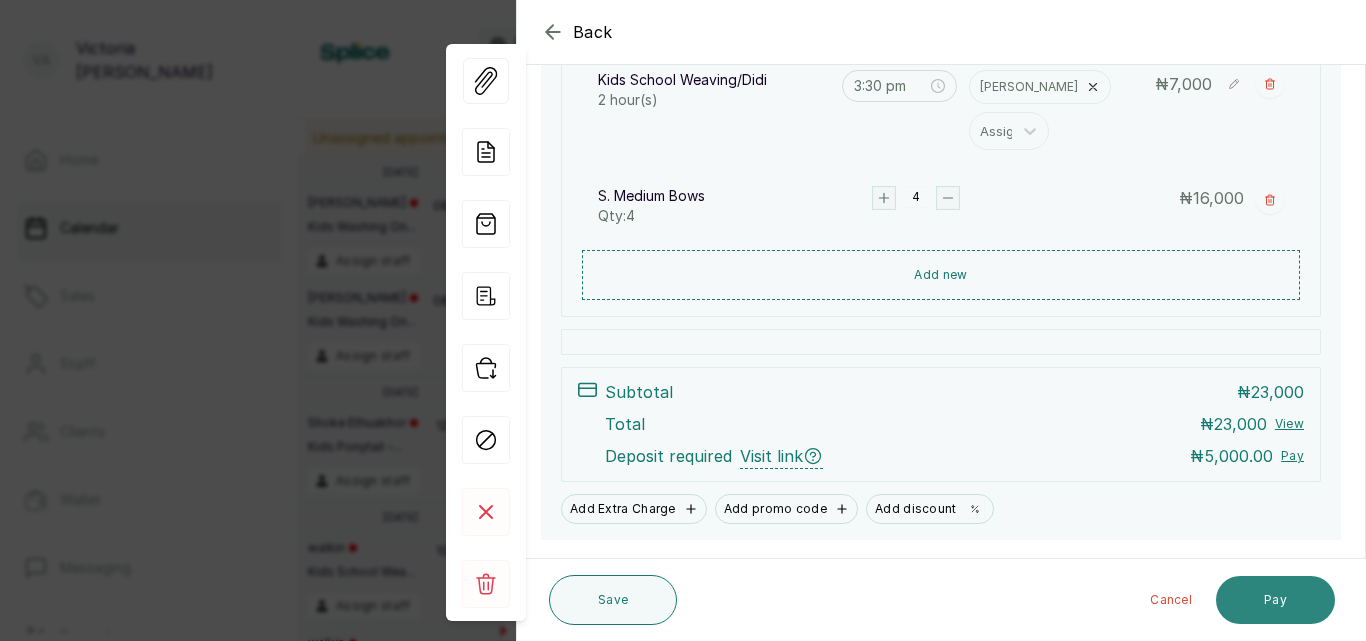 click on "Pay" at bounding box center (1275, 600) 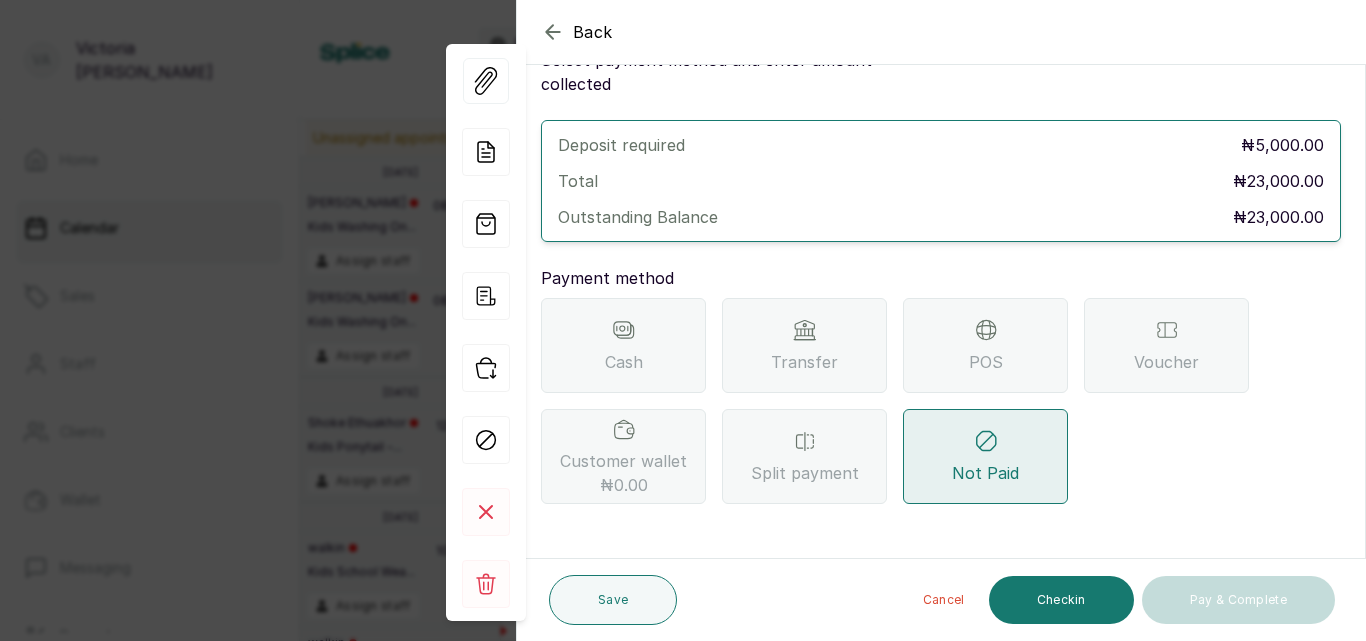 scroll, scrollTop: 57, scrollLeft: 0, axis: vertical 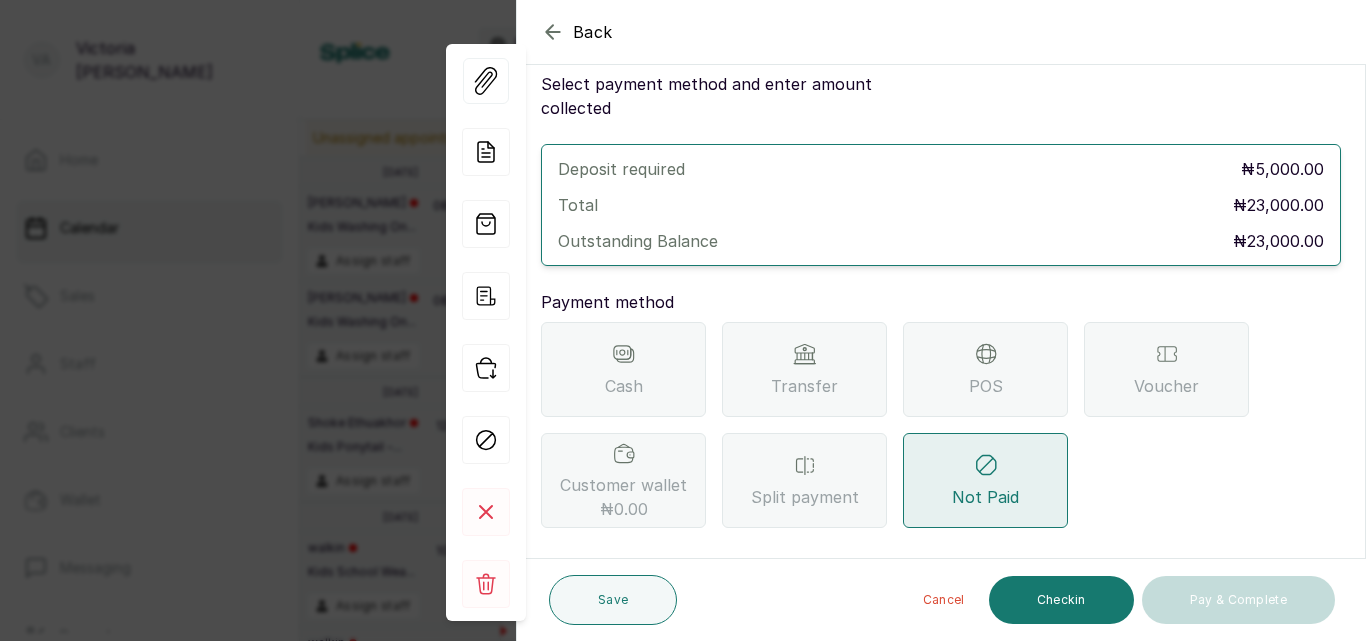 click on "Transfer" at bounding box center (804, 369) 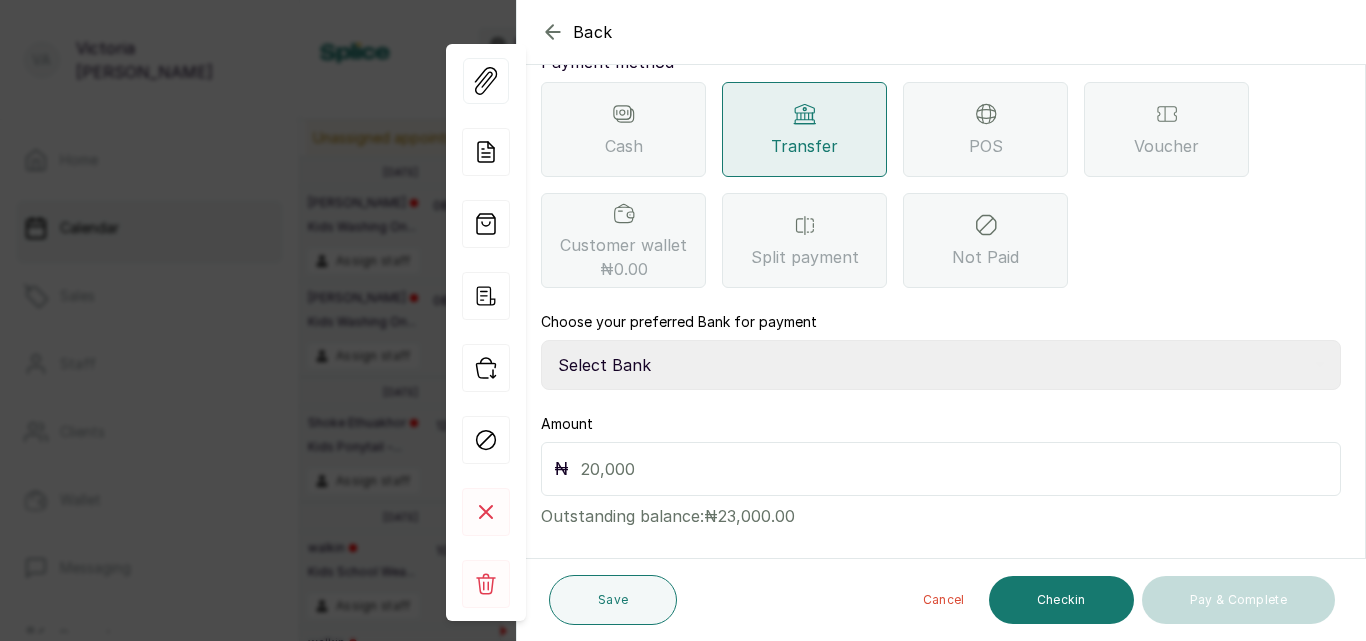 click on "Select Bank CANARY YELLOW Moniepoint MFB CANARY YELLOW Sparkle Microfinance Bank" at bounding box center [941, 365] 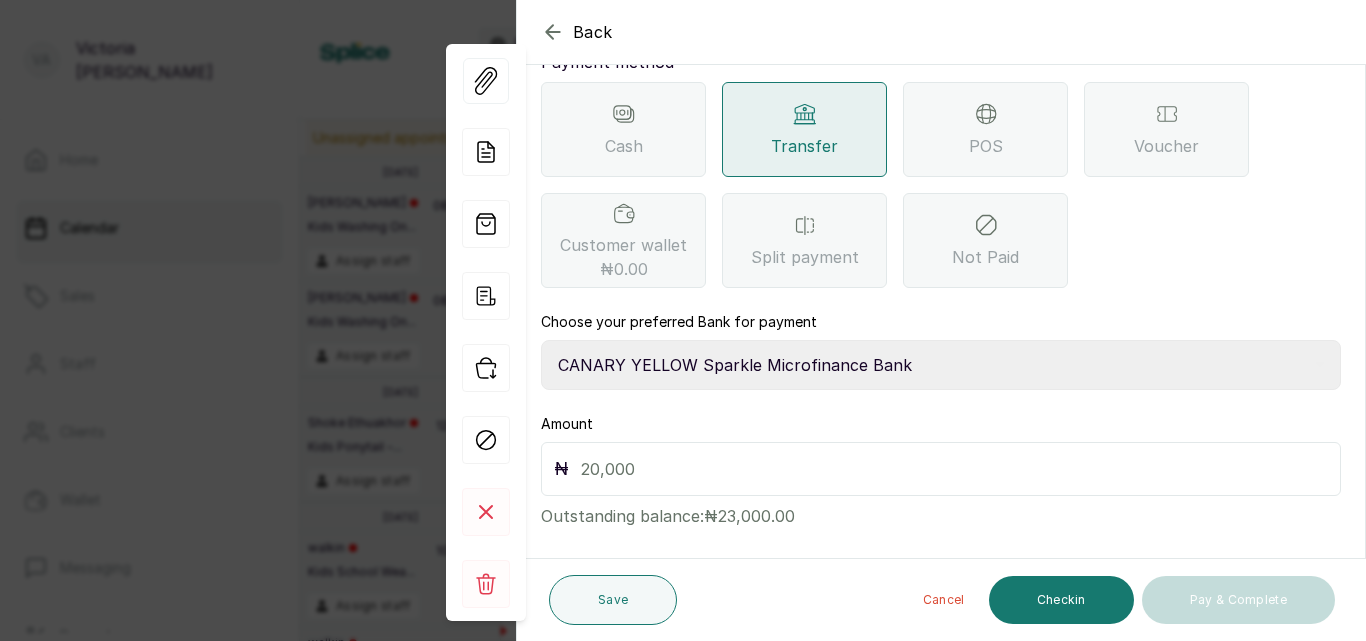 click on "Select Bank CANARY YELLOW Moniepoint MFB CANARY YELLOW Sparkle Microfinance Bank" at bounding box center [941, 365] 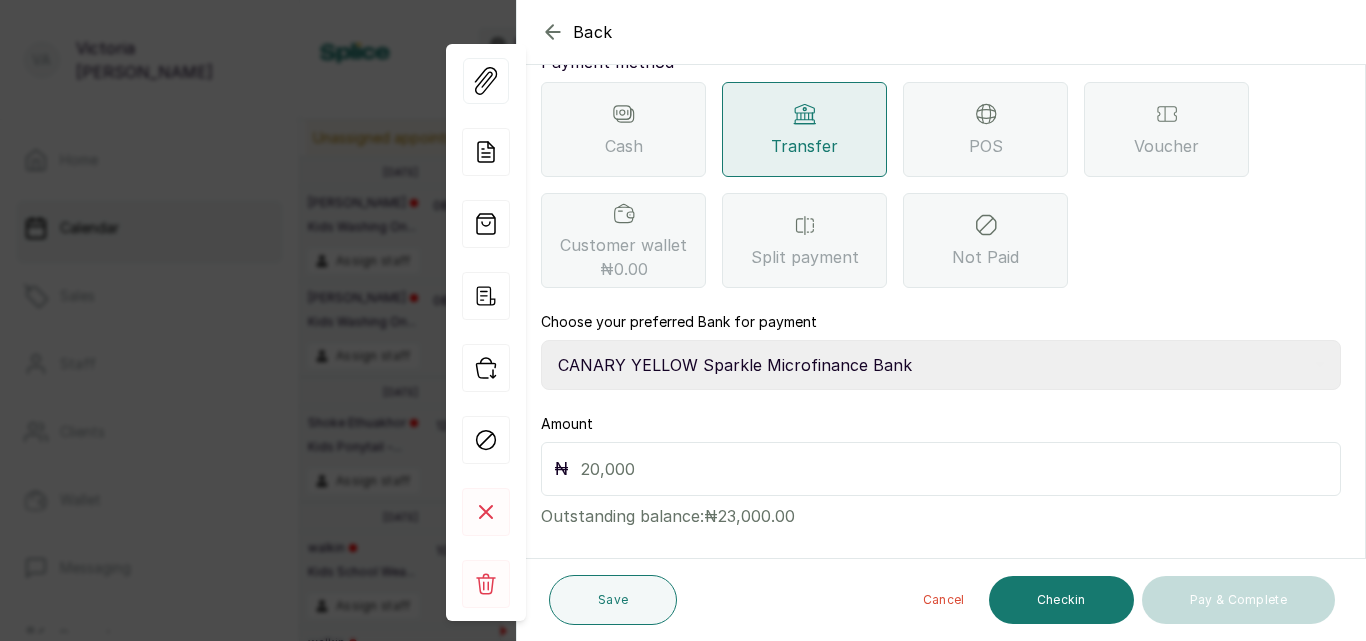 click at bounding box center (954, 469) 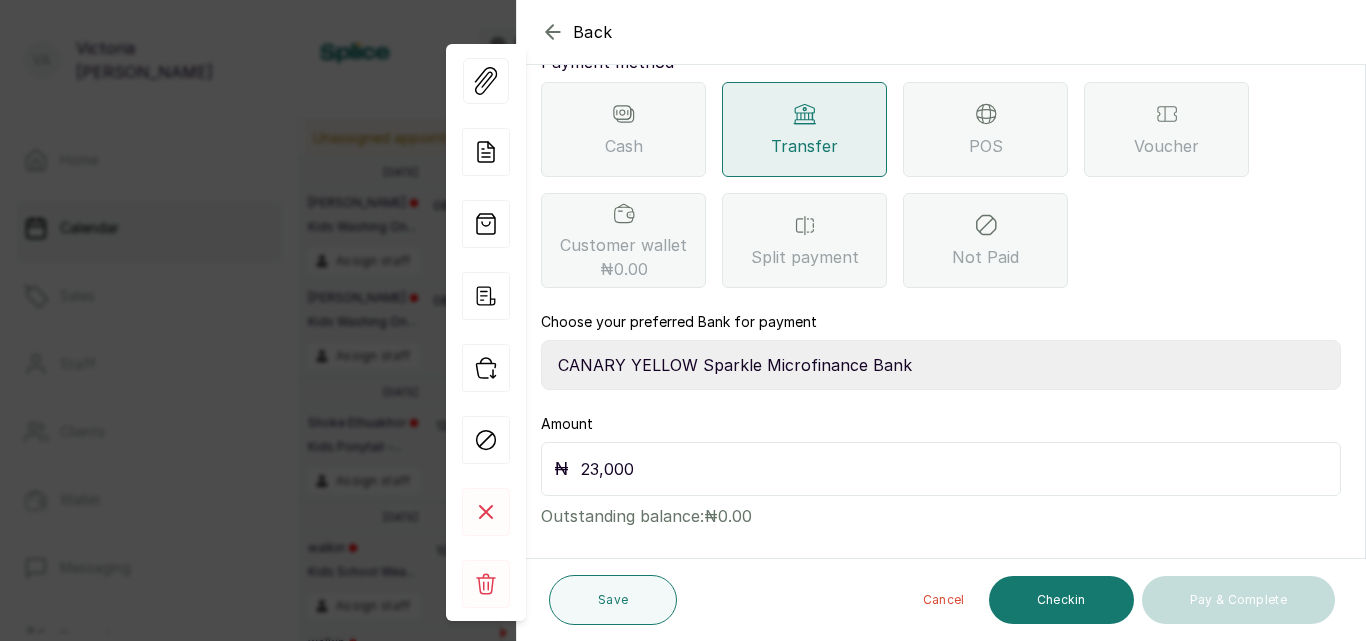 type on "23,000" 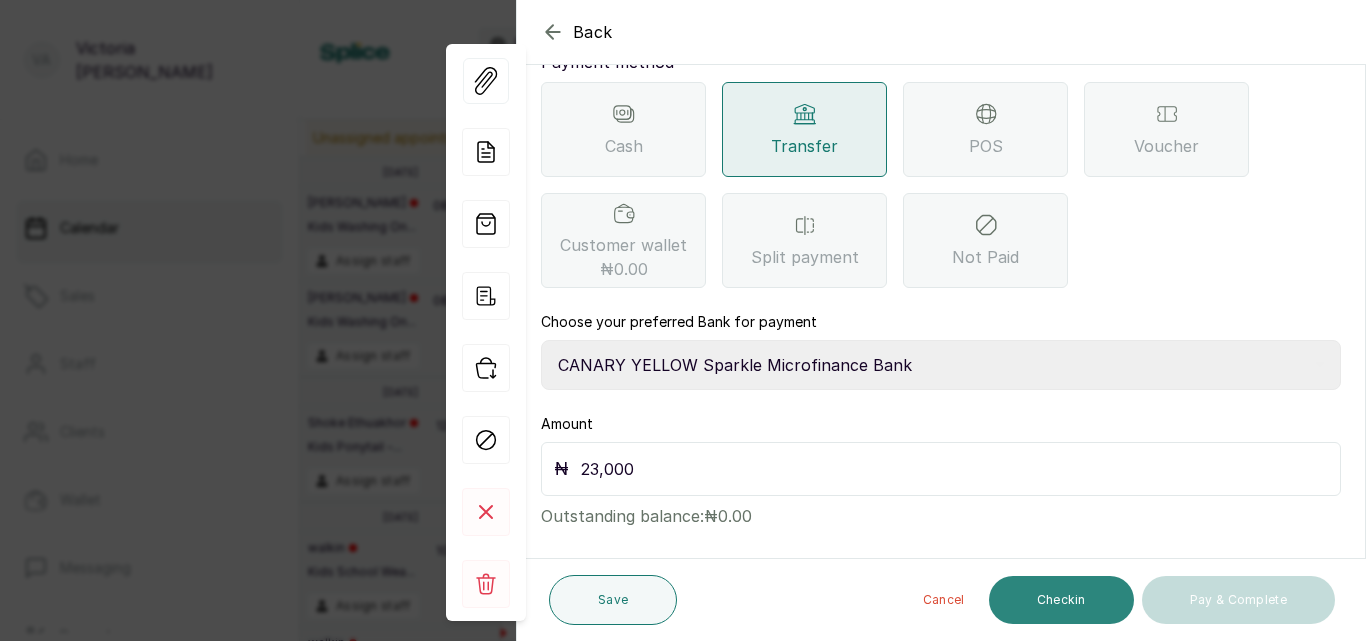 click on "Checkin" at bounding box center [1061, 600] 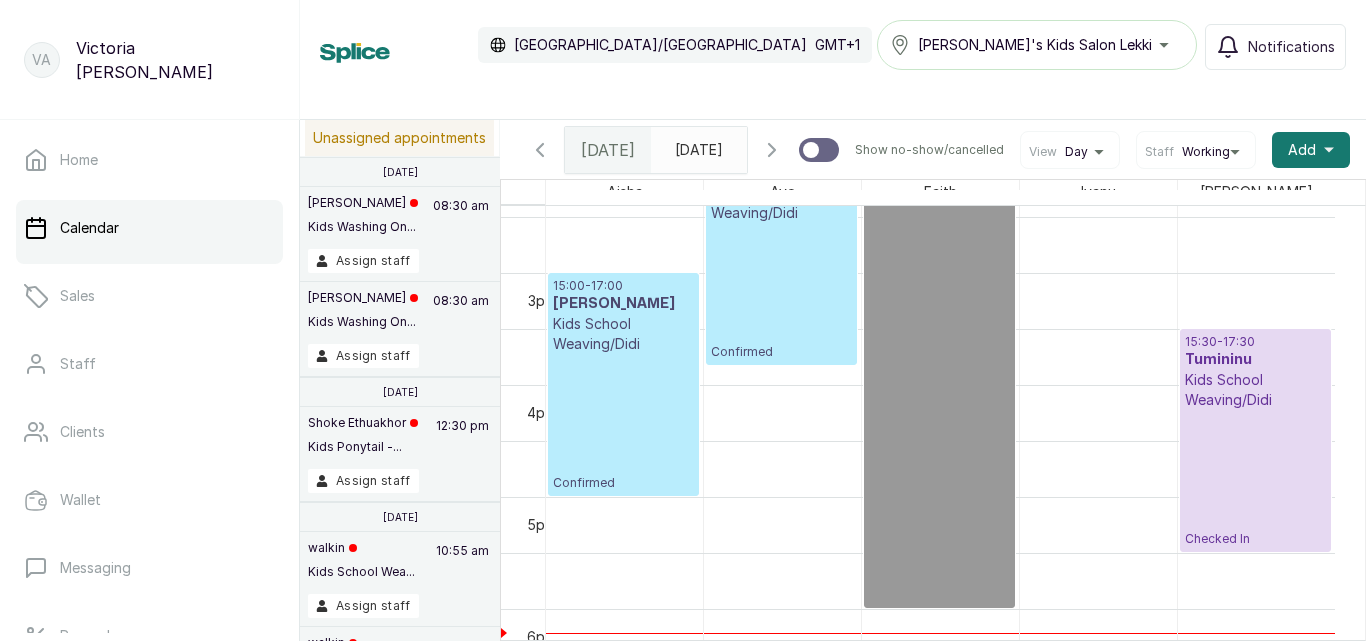 click on "15:30  -  17:30 Tumininu  Kids School Weaving/Didi Checked In" at bounding box center (1255, 440) 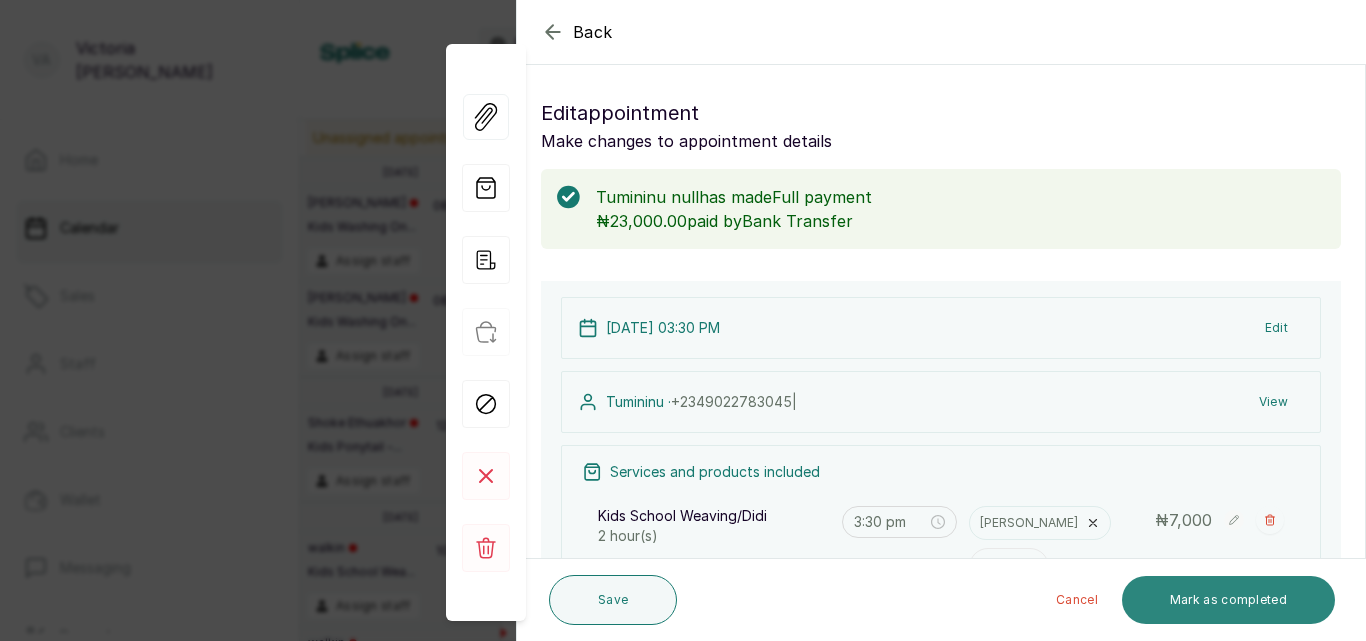 click on "Mark as completed" at bounding box center (1228, 600) 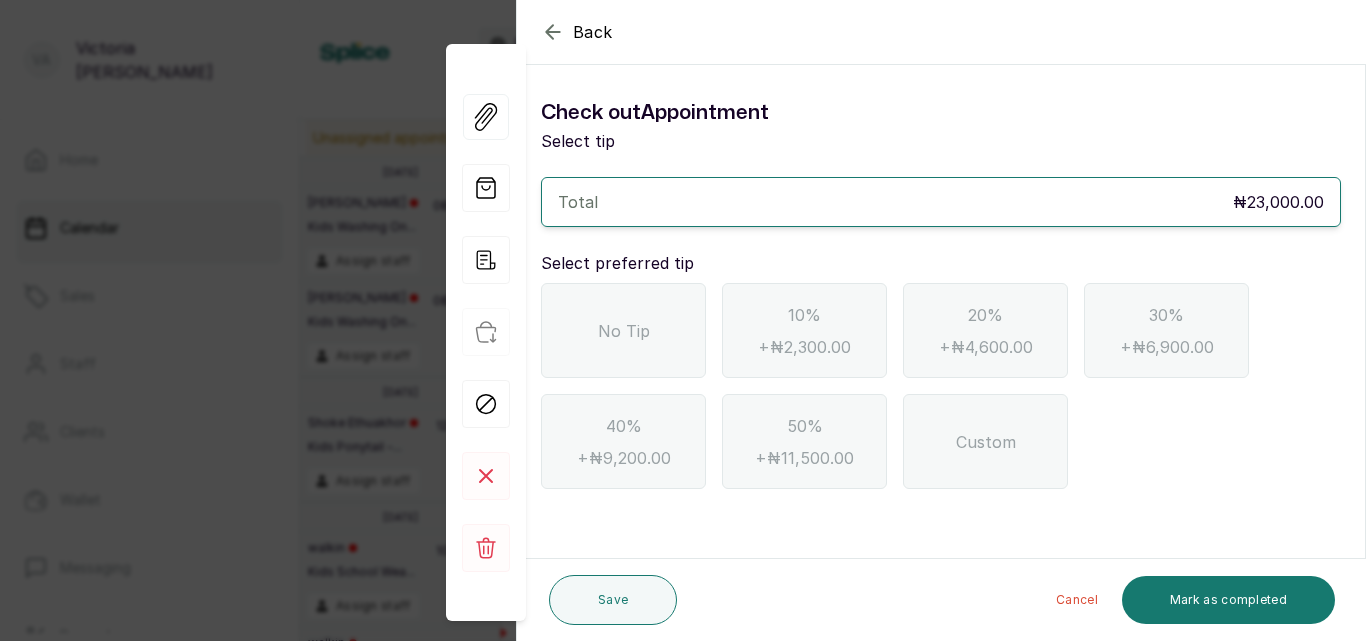 click on "No Tip" at bounding box center [623, 330] 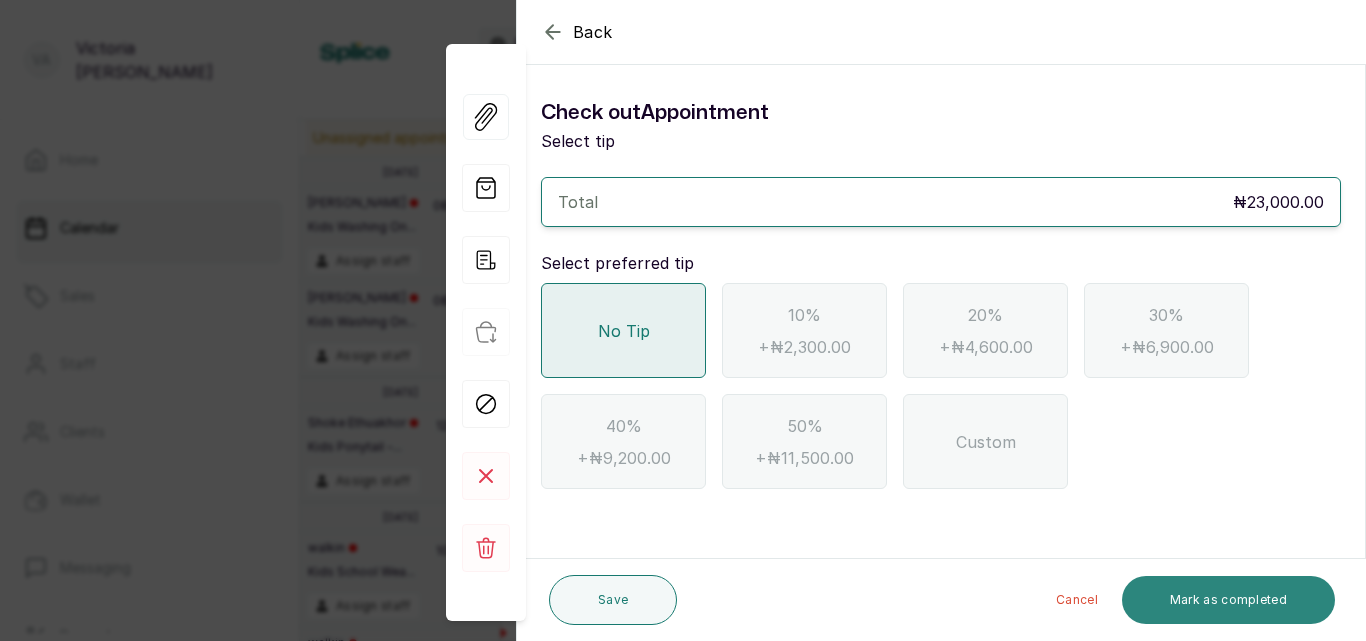 click on "Mark as completed" at bounding box center [1228, 600] 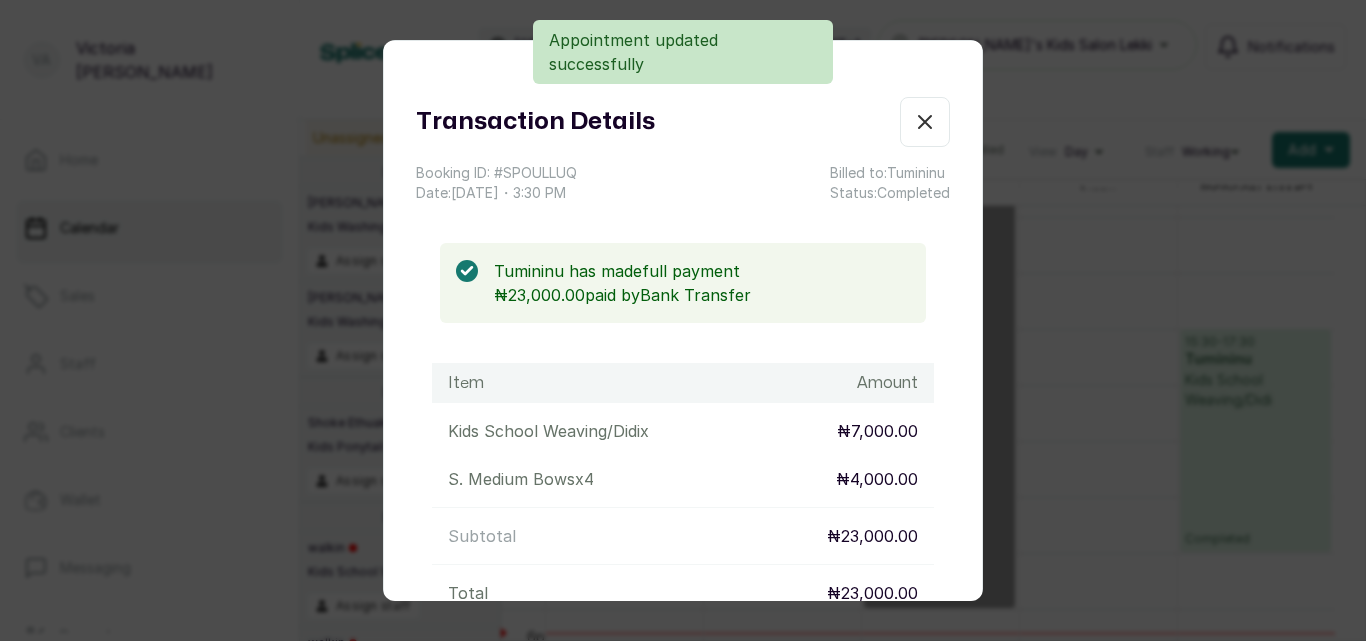 click 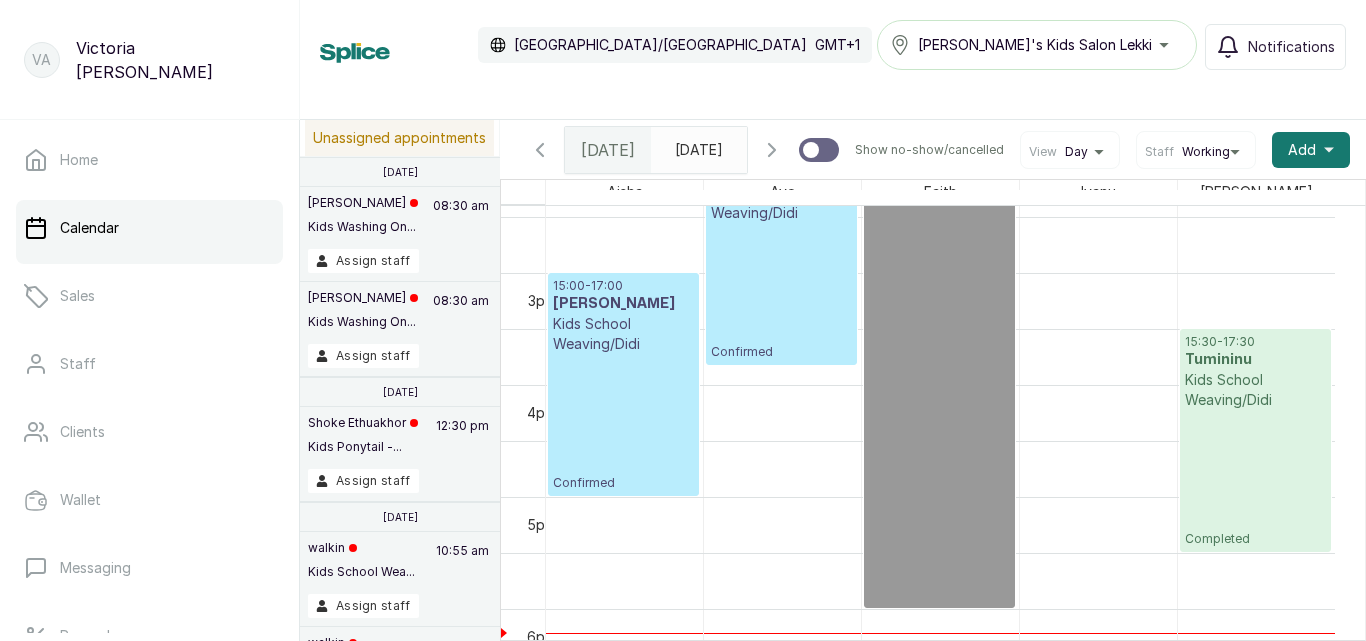 click on "15:00  -  17:00 [PERSON_NAME] Kids School Weaving/Didi Confirmed" at bounding box center (623, 384) 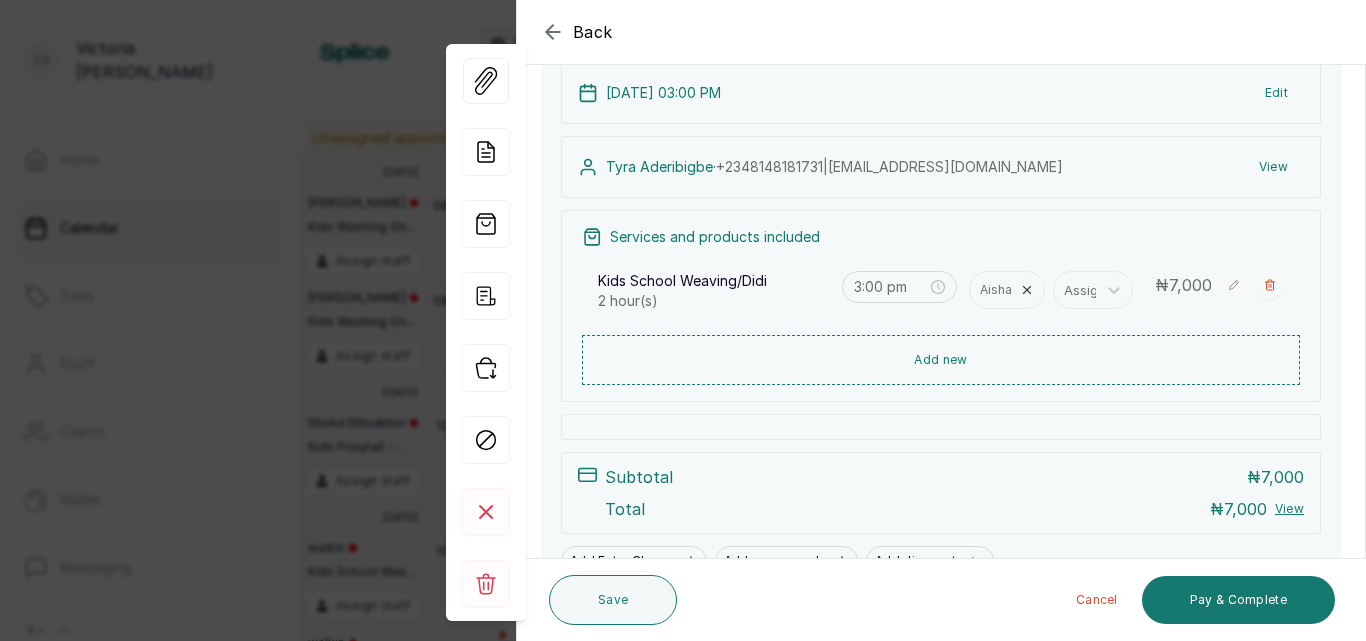 scroll, scrollTop: 164, scrollLeft: 0, axis: vertical 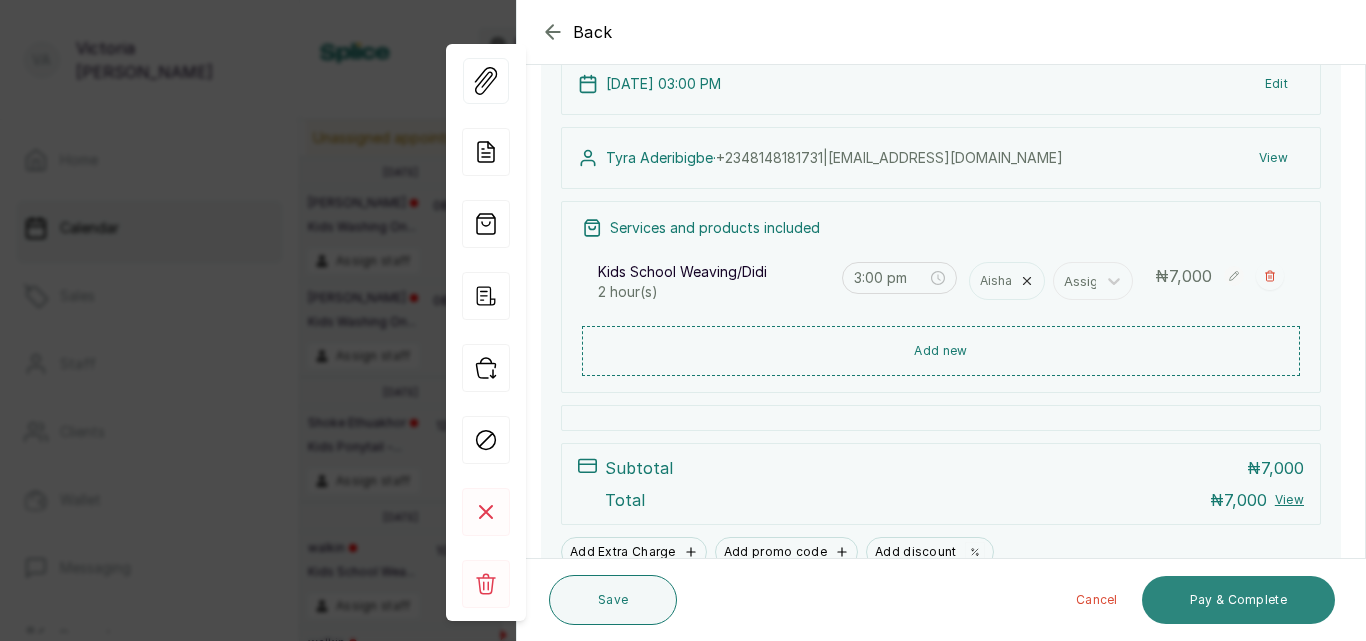 click on "Pay & Complete" at bounding box center (1238, 600) 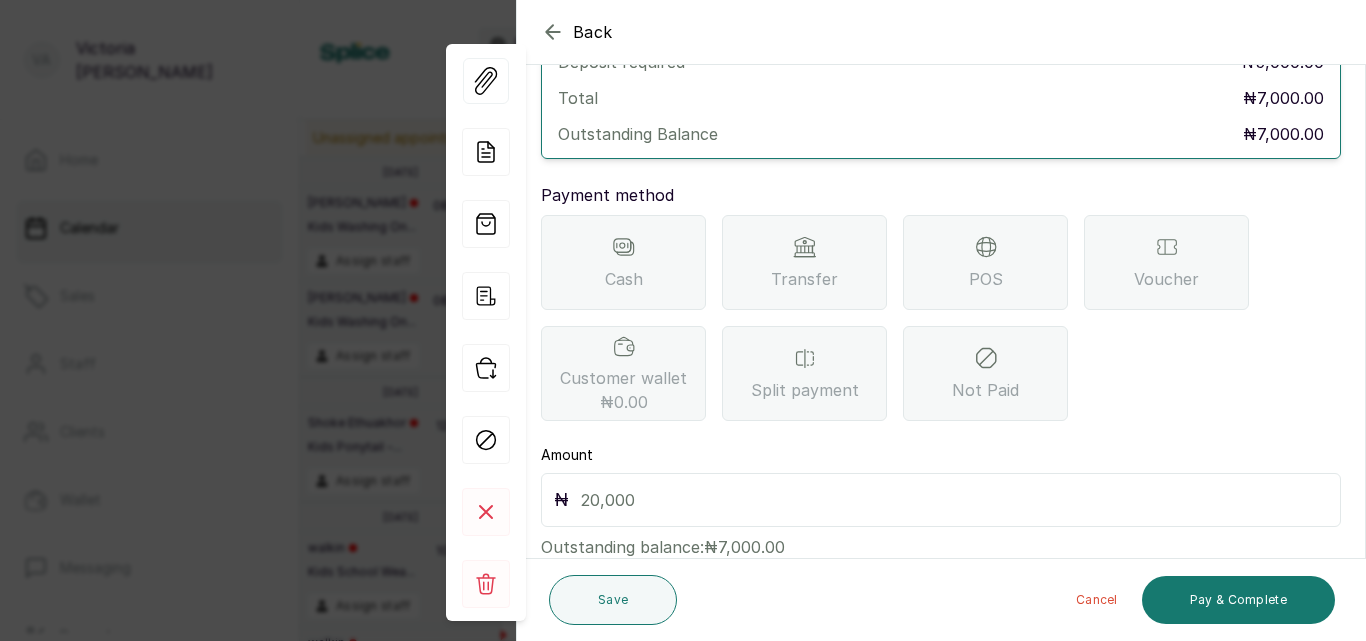 click on "Transfer" at bounding box center (804, 279) 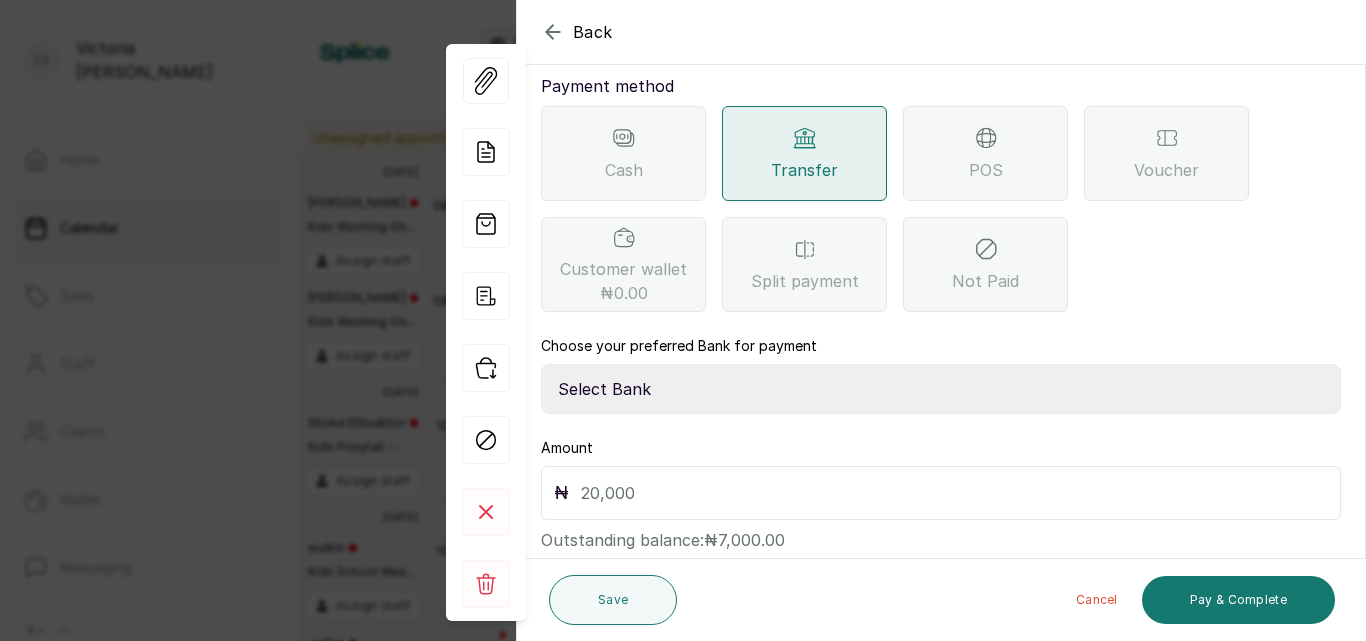 scroll, scrollTop: 297, scrollLeft: 0, axis: vertical 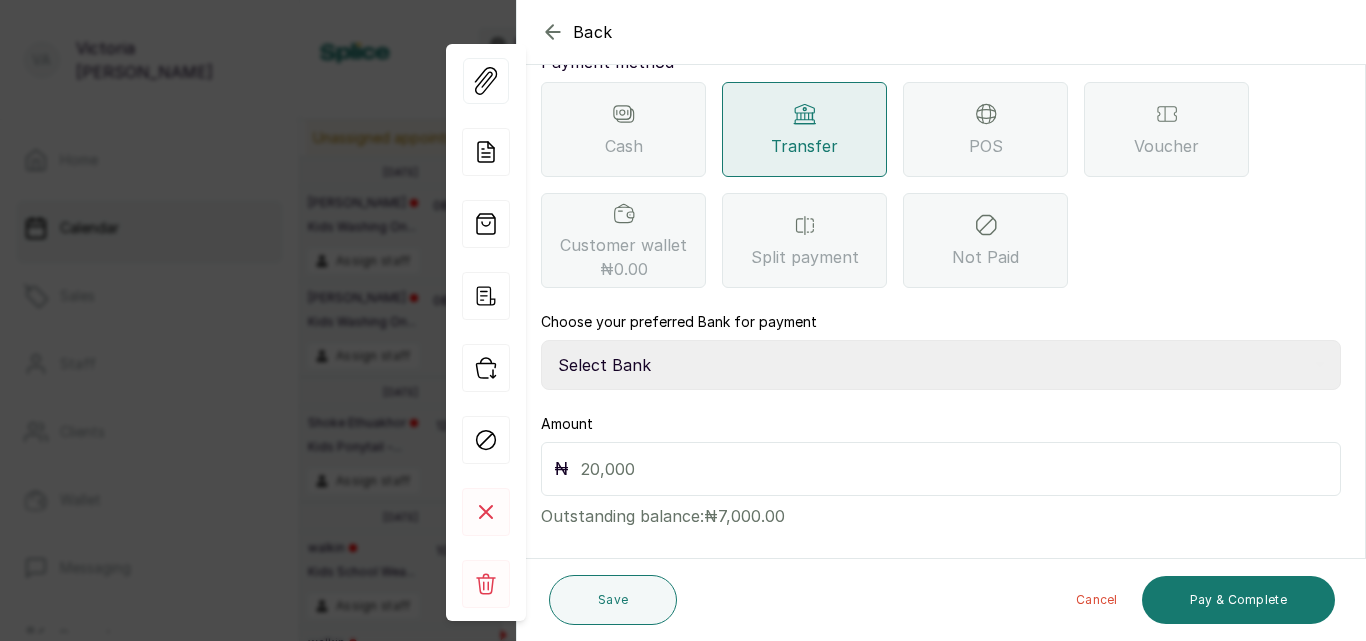 click on "Select Bank CANARY YELLOW Moniepoint MFB CANARY YELLOW Sparkle Microfinance Bank" at bounding box center (941, 365) 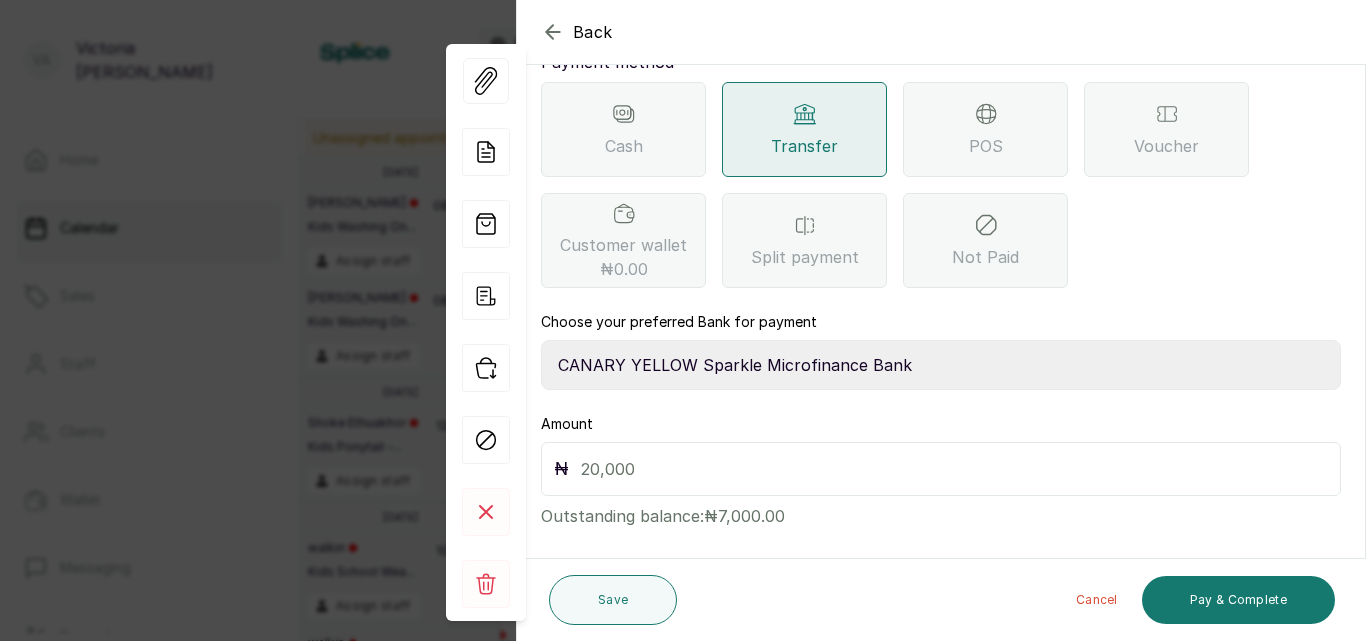 click on "Select Bank CANARY YELLOW Moniepoint MFB CANARY YELLOW Sparkle Microfinance Bank" at bounding box center [941, 365] 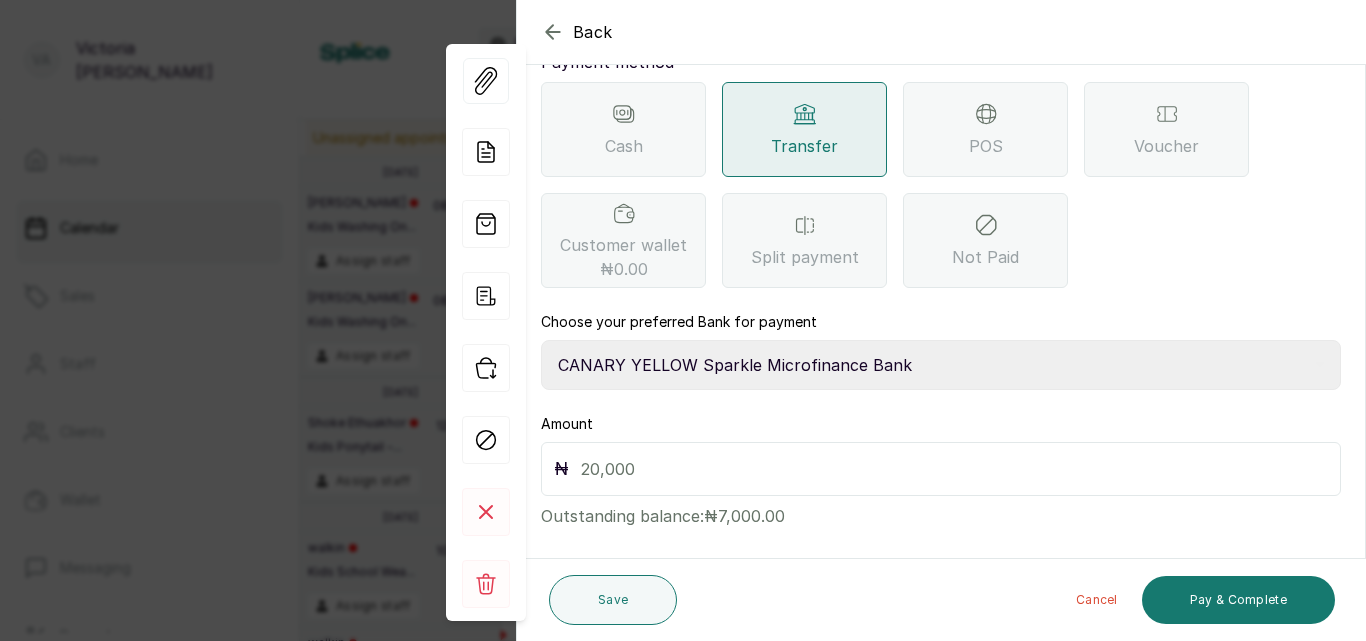 click at bounding box center [954, 469] 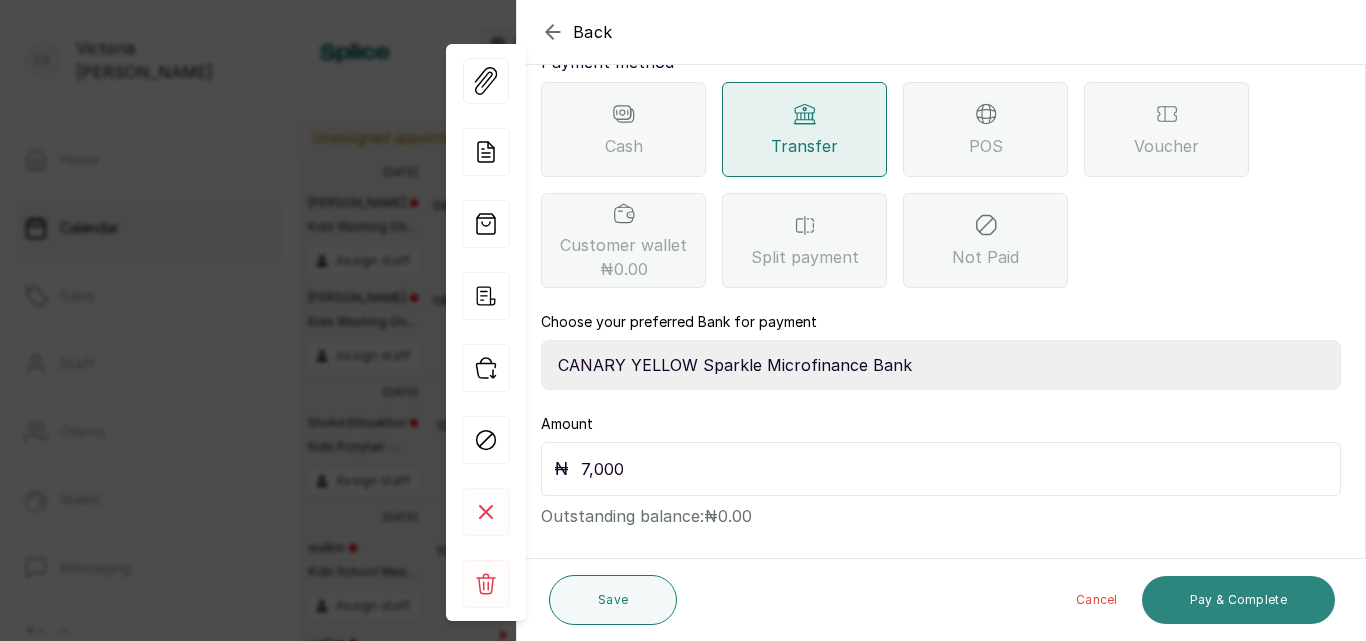 type on "7,000" 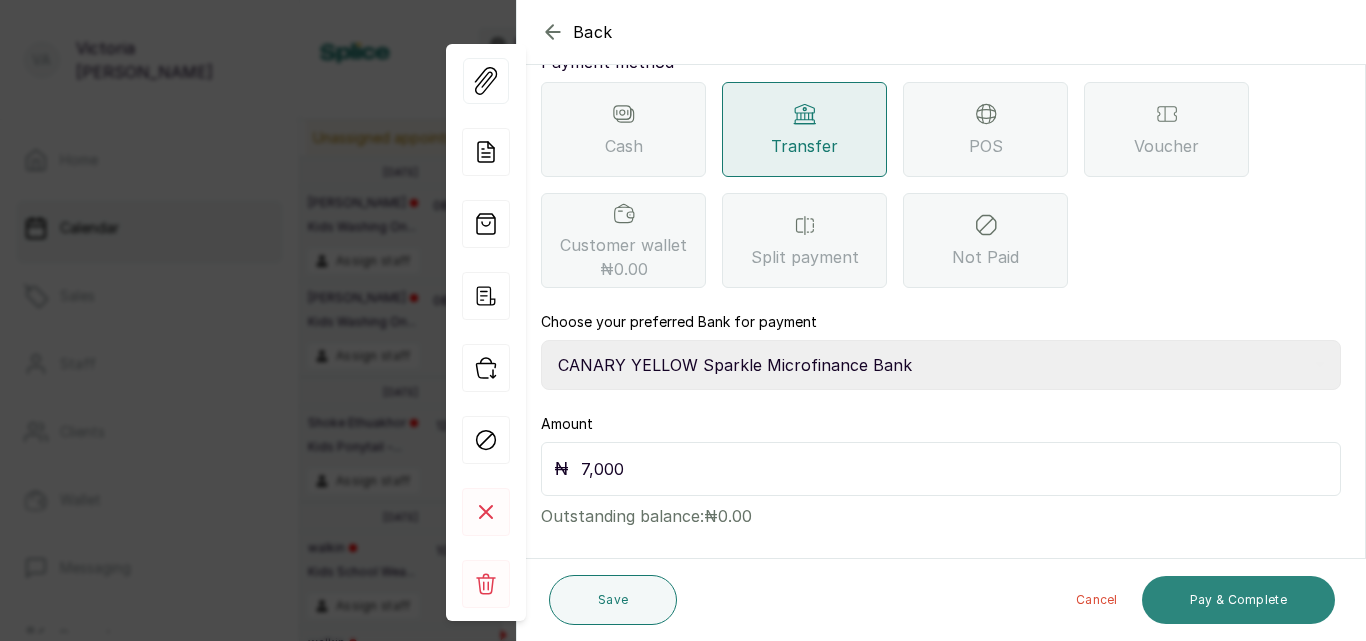 click on "Pay & Complete" at bounding box center [1238, 600] 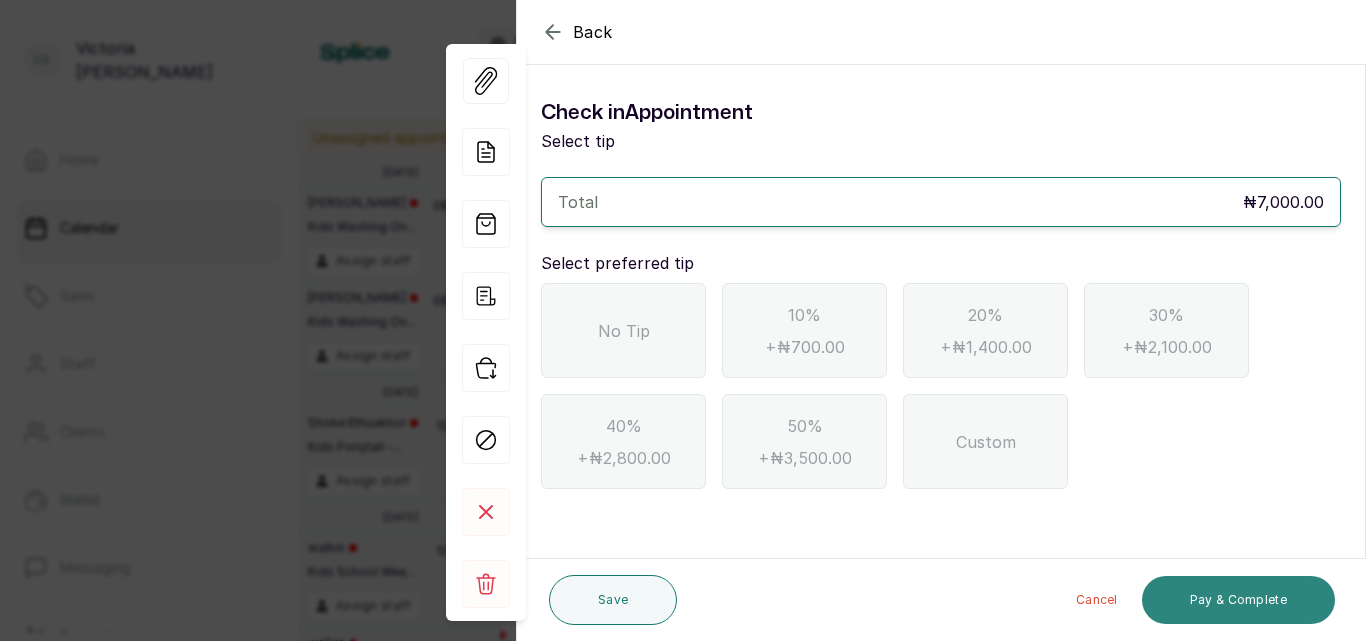scroll, scrollTop: 0, scrollLeft: 0, axis: both 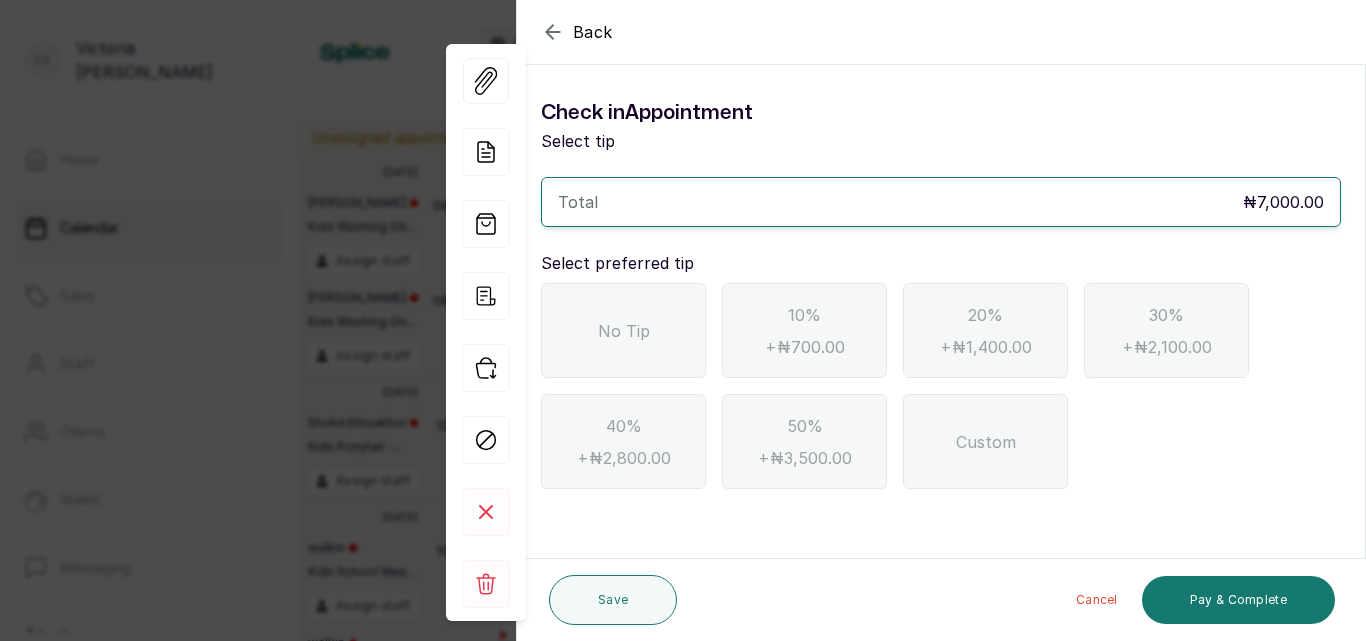 click on "No Tip" at bounding box center [623, 330] 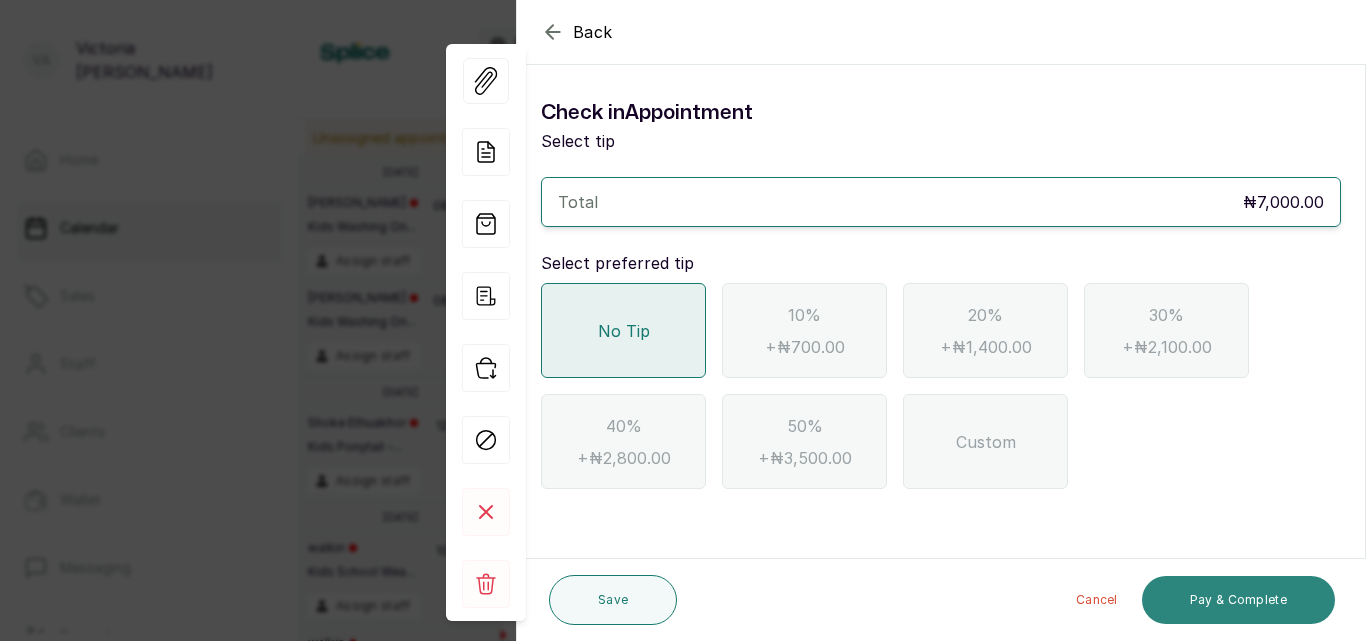 click on "Pay & Complete" at bounding box center (1238, 600) 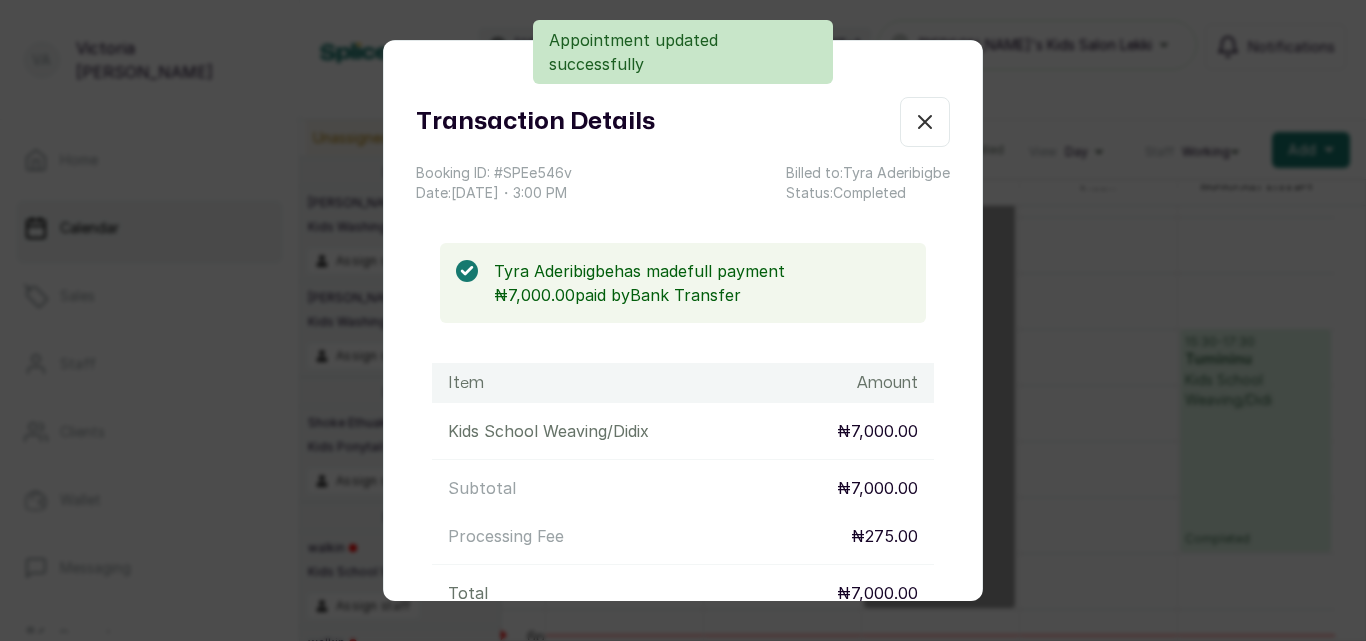 click 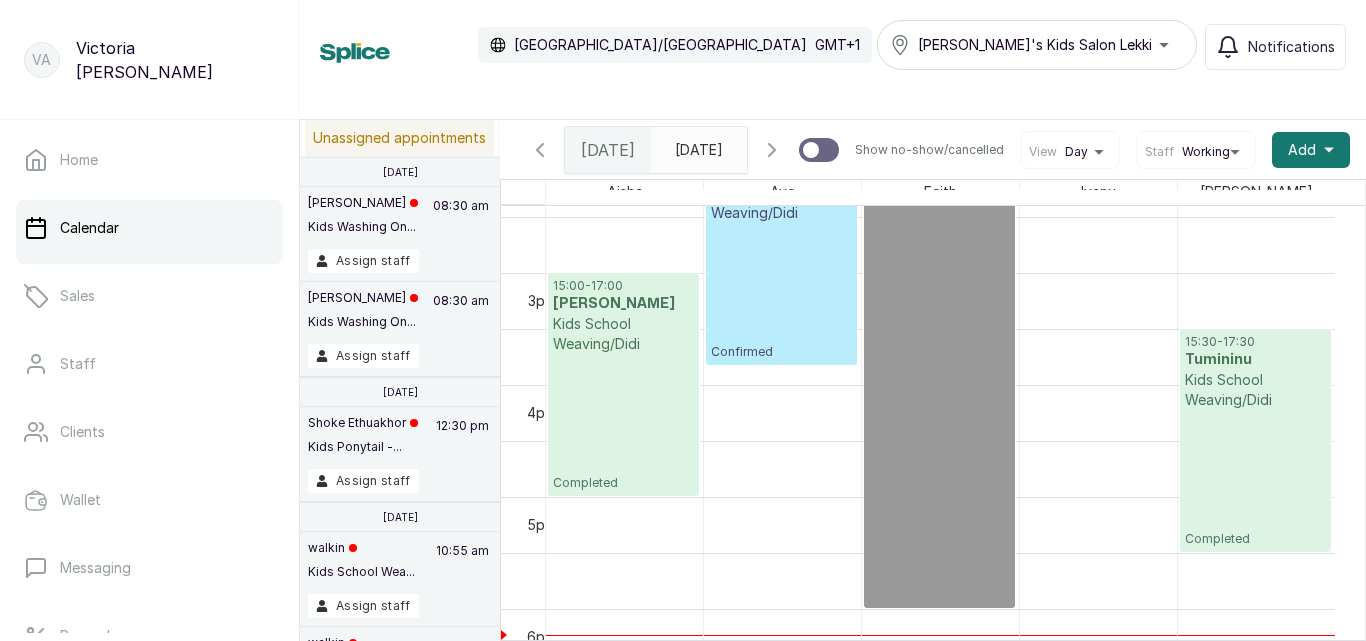 scroll, scrollTop: 1356, scrollLeft: 0, axis: vertical 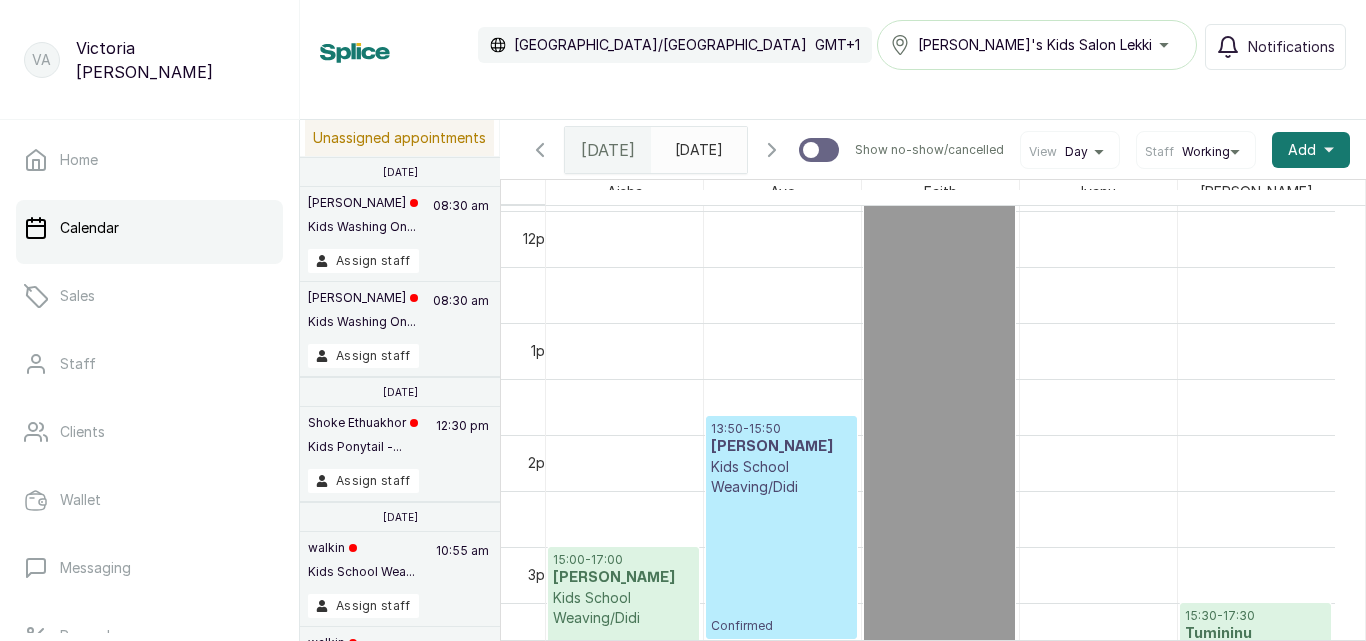 click on "13:50  -  15:50 [PERSON_NAME] Kids School Weaving/Didi Confirmed" at bounding box center (781, 527) 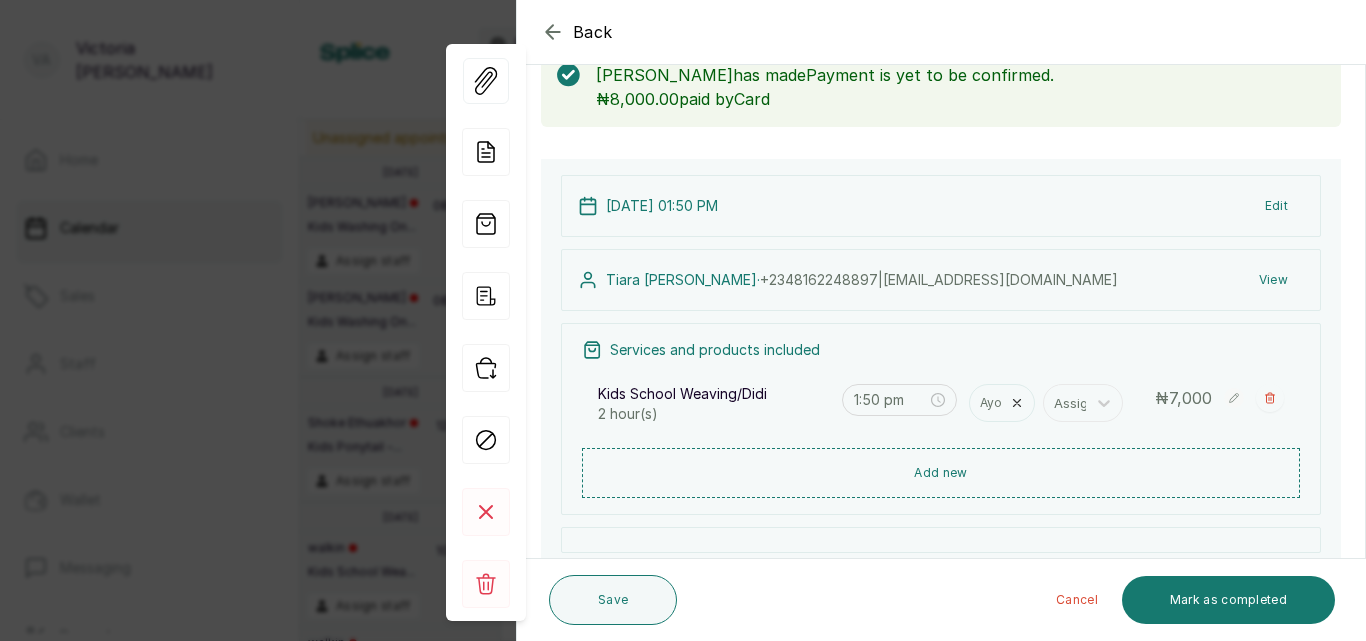scroll, scrollTop: 149, scrollLeft: 0, axis: vertical 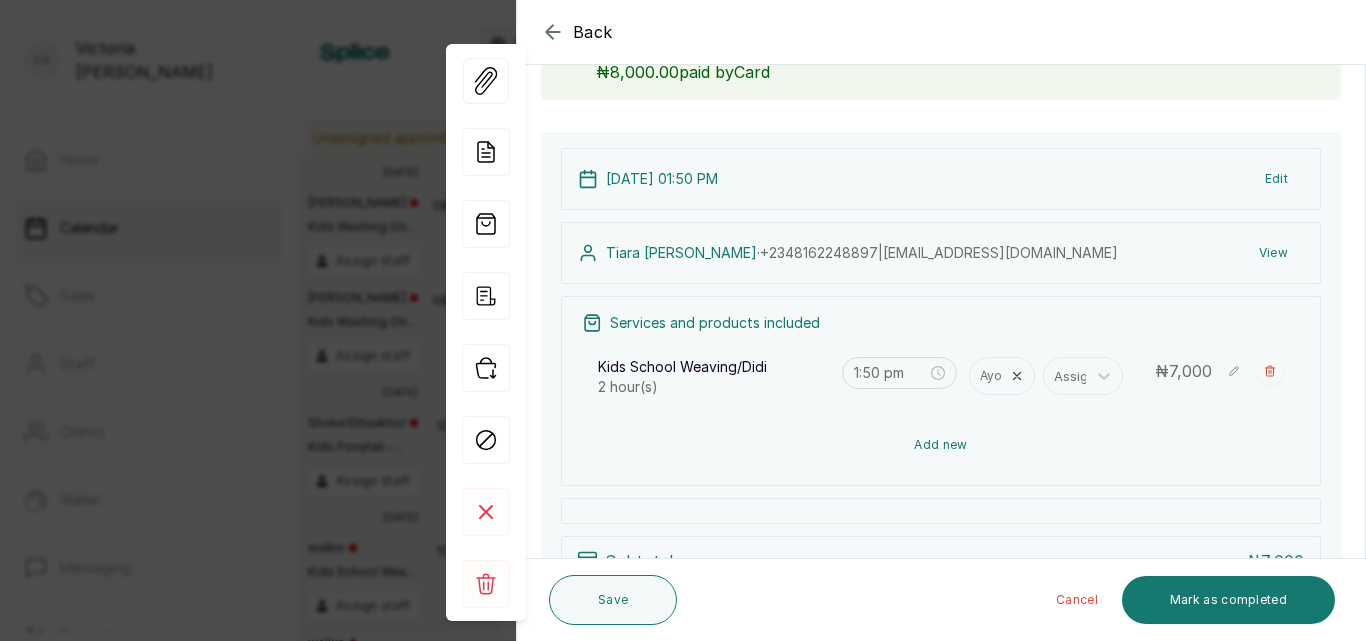 click on "Add new" at bounding box center [941, 445] 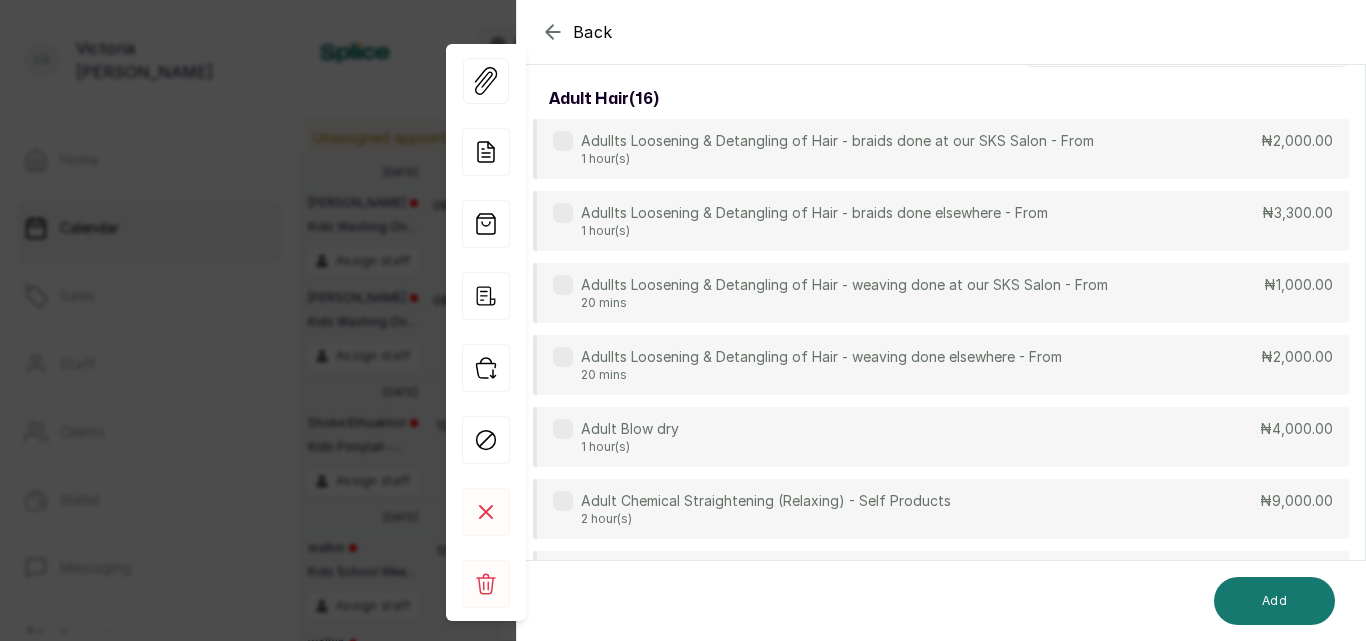 scroll, scrollTop: 149, scrollLeft: 0, axis: vertical 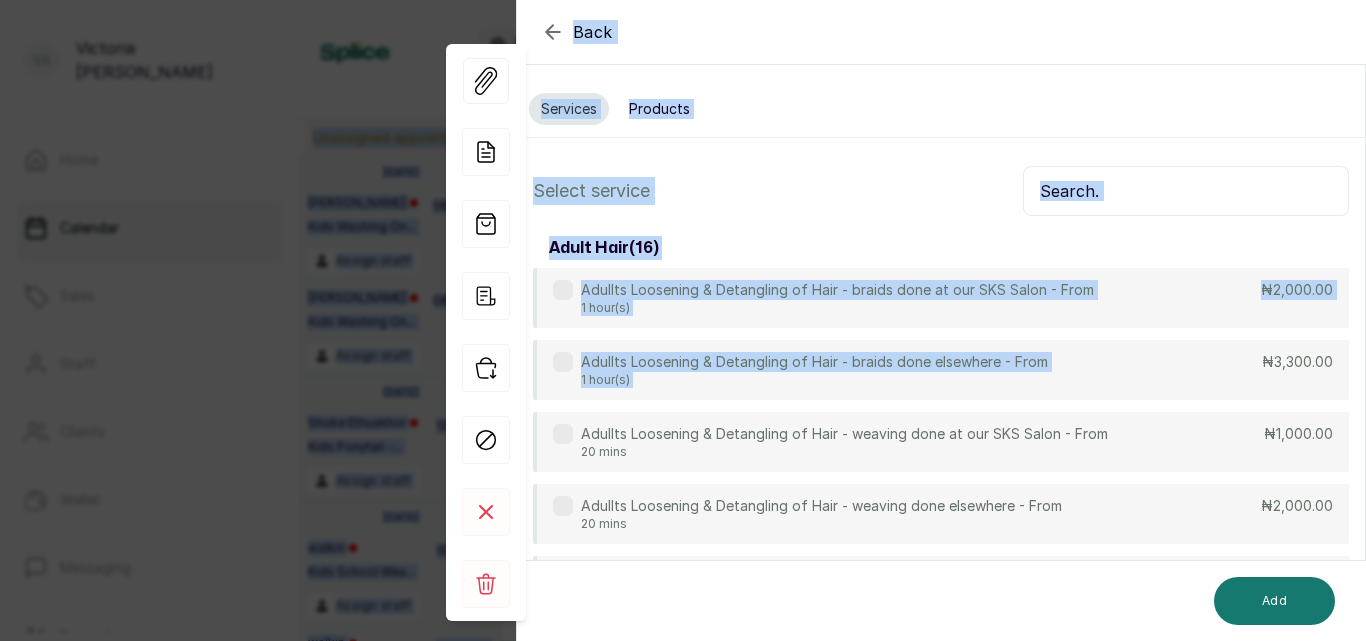 drag, startPoint x: 1165, startPoint y: 244, endPoint x: 1107, endPoint y: -74, distance: 323.24603 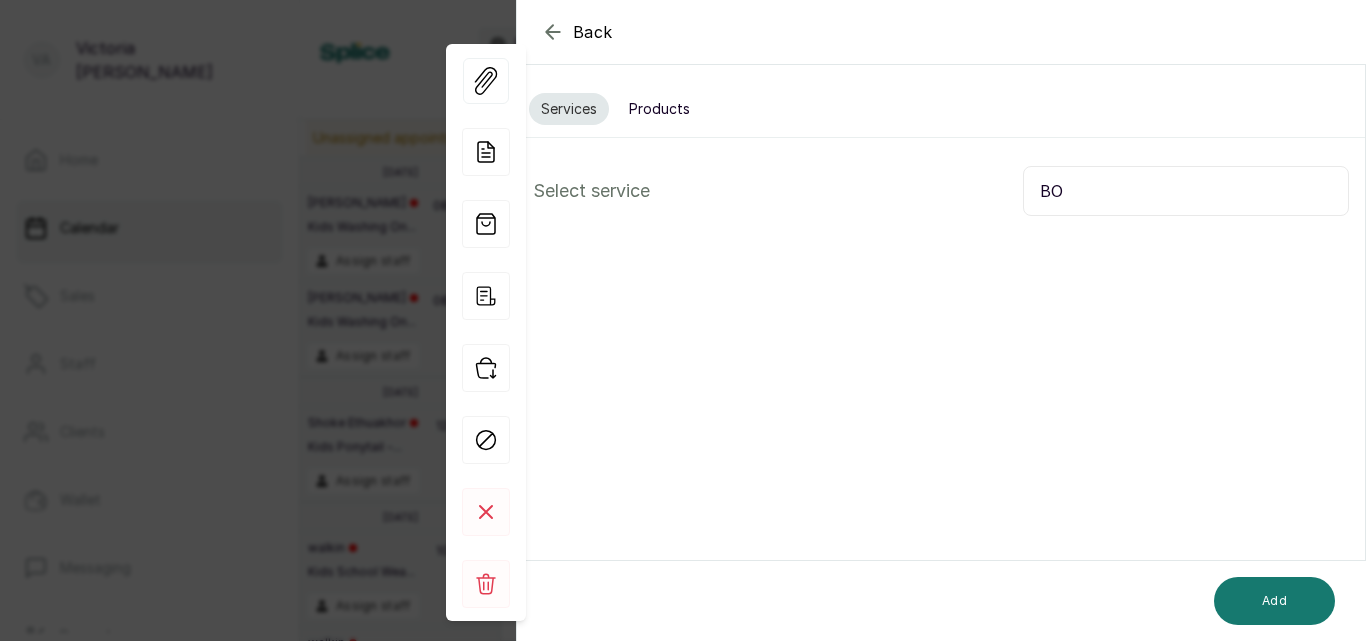 type on "B" 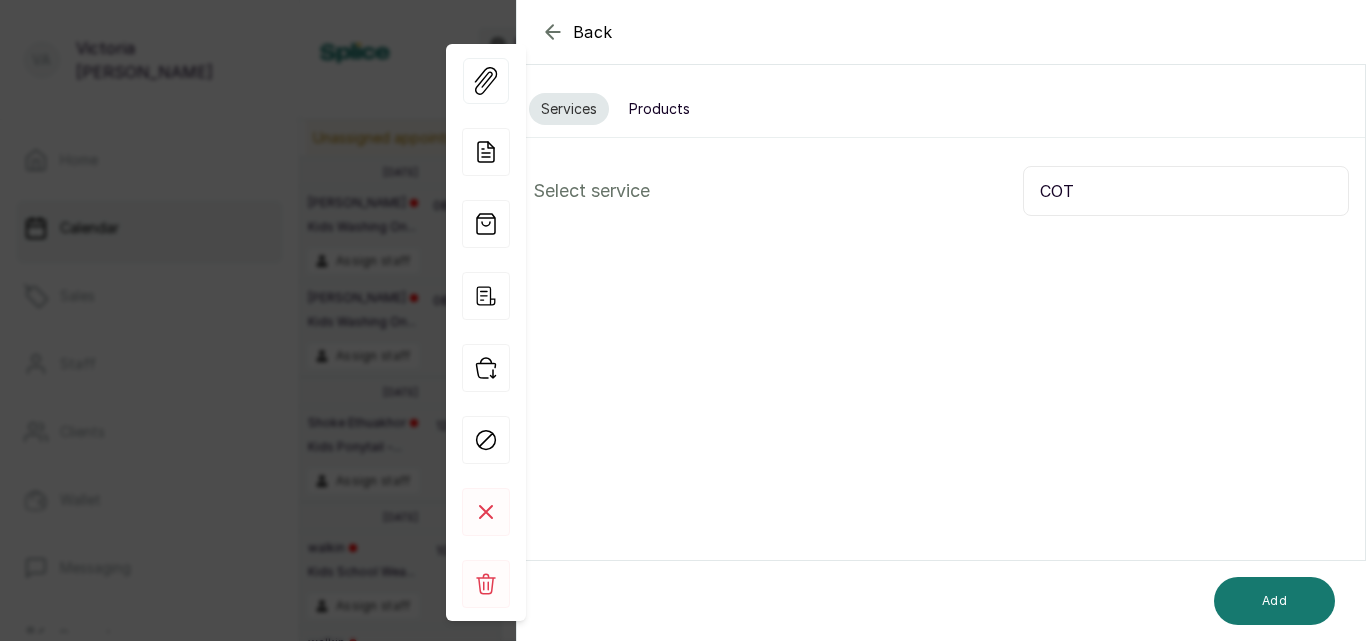 type on "COT" 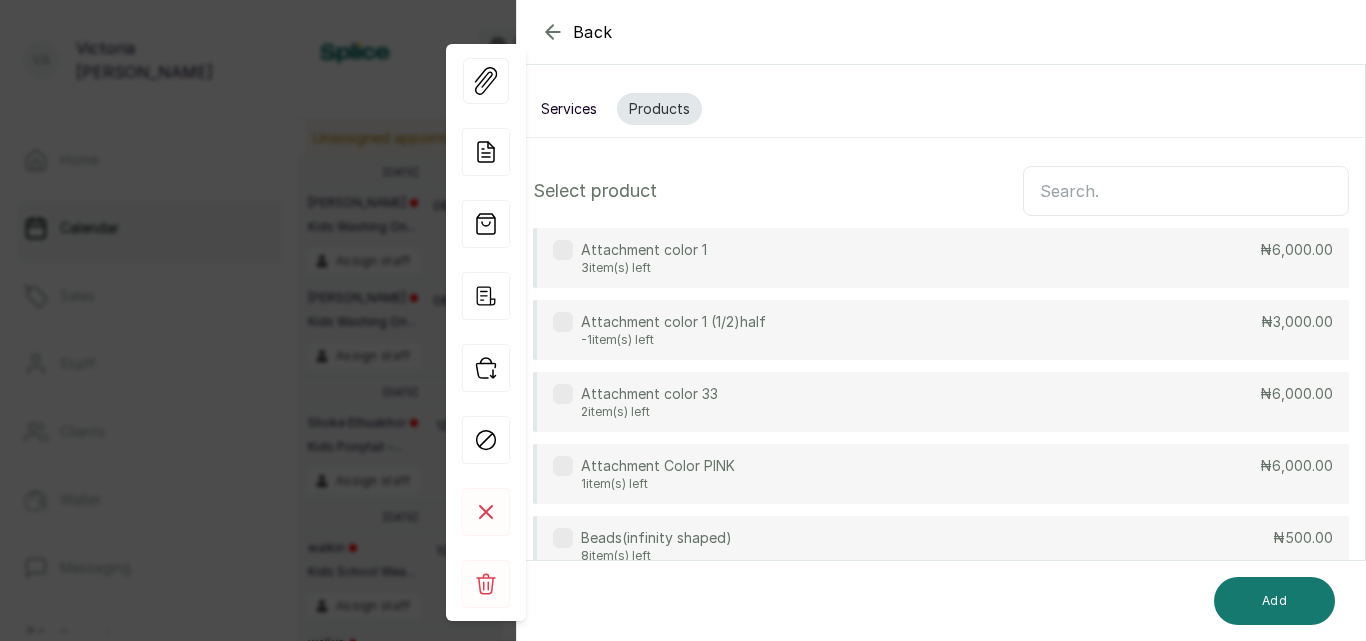 click at bounding box center [1186, 191] 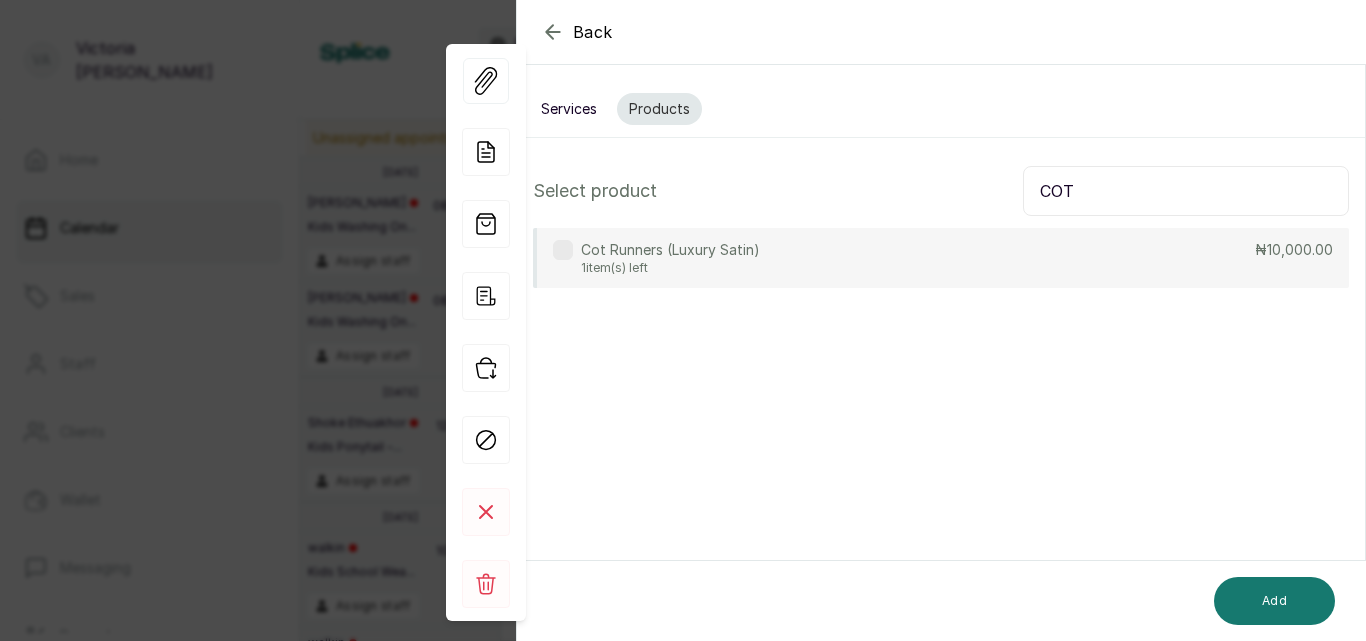 click at bounding box center [563, 250] 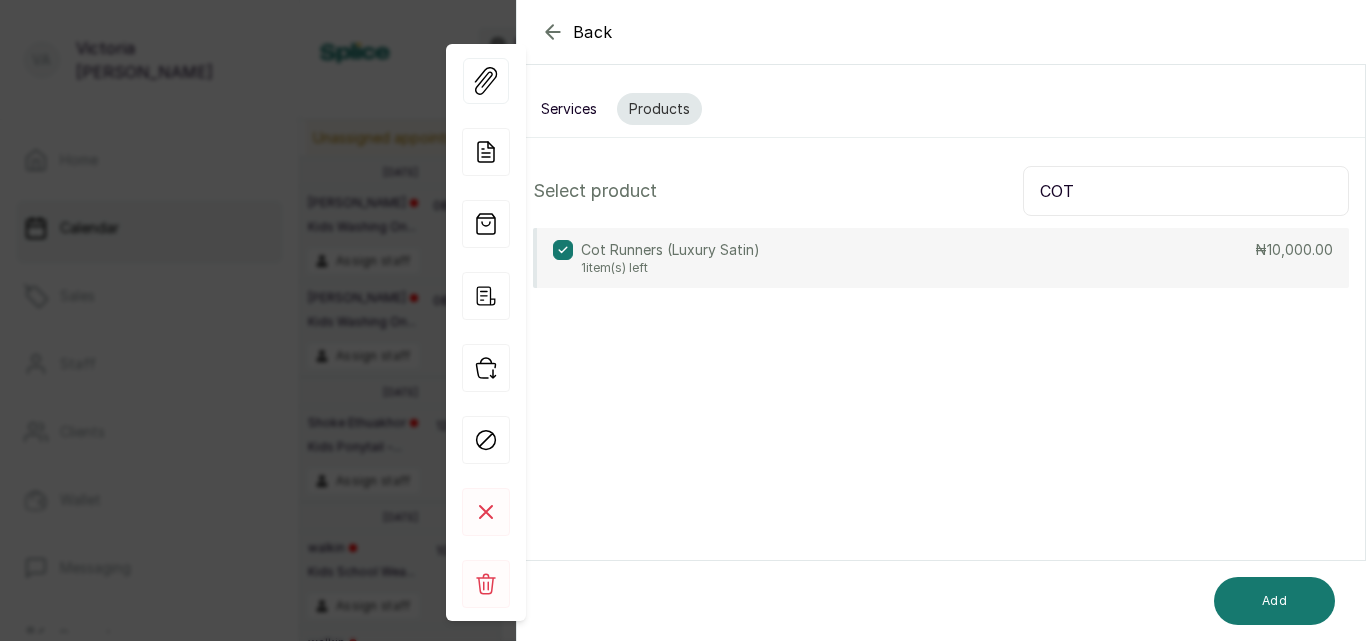 click on "COT" at bounding box center [1186, 191] 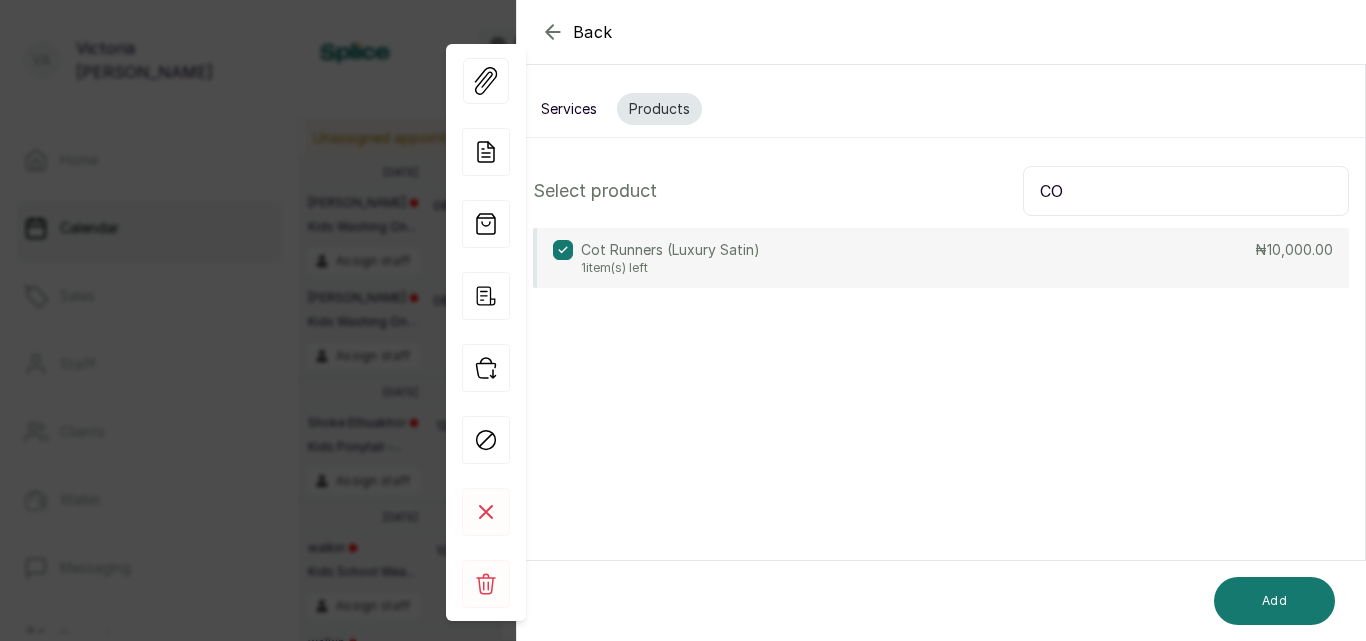 type on "C" 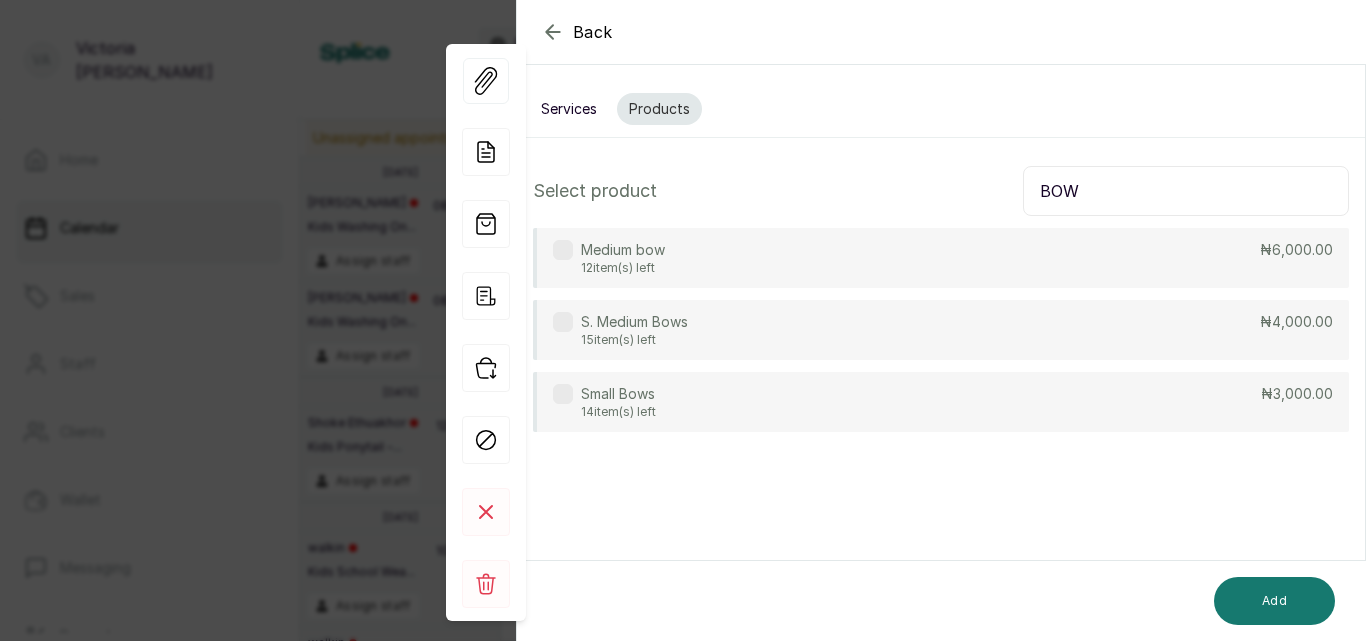 type on "BOW" 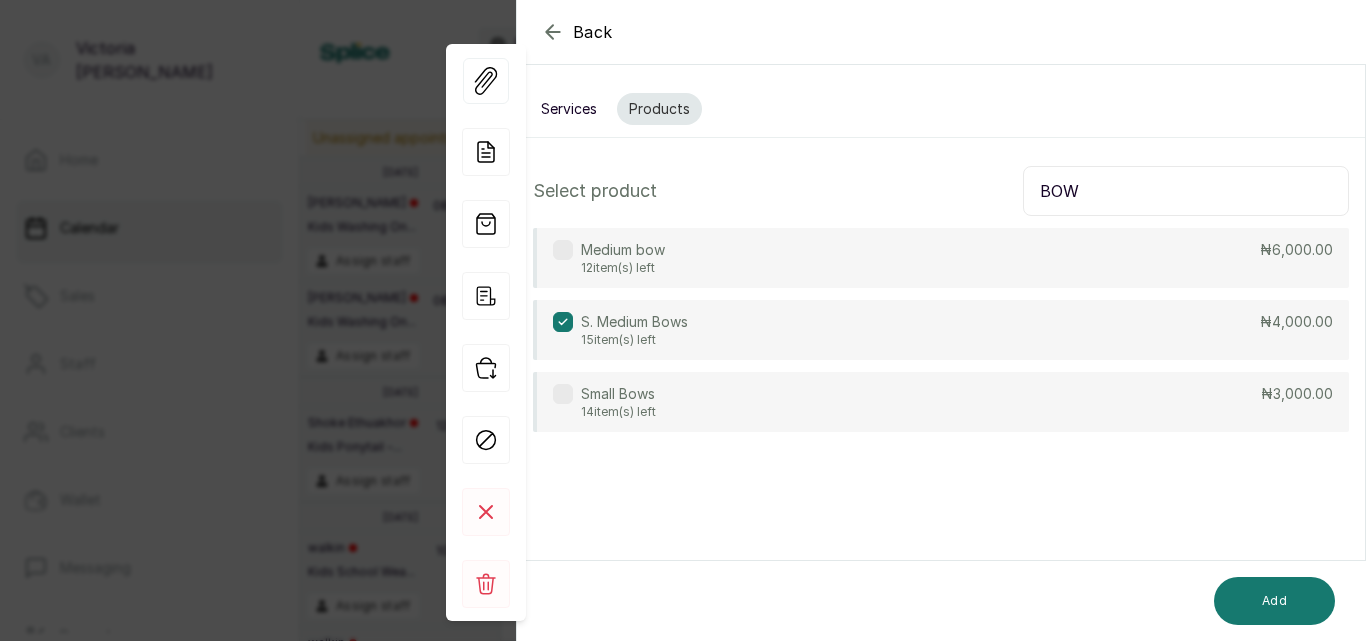 click on "Services" at bounding box center [569, 109] 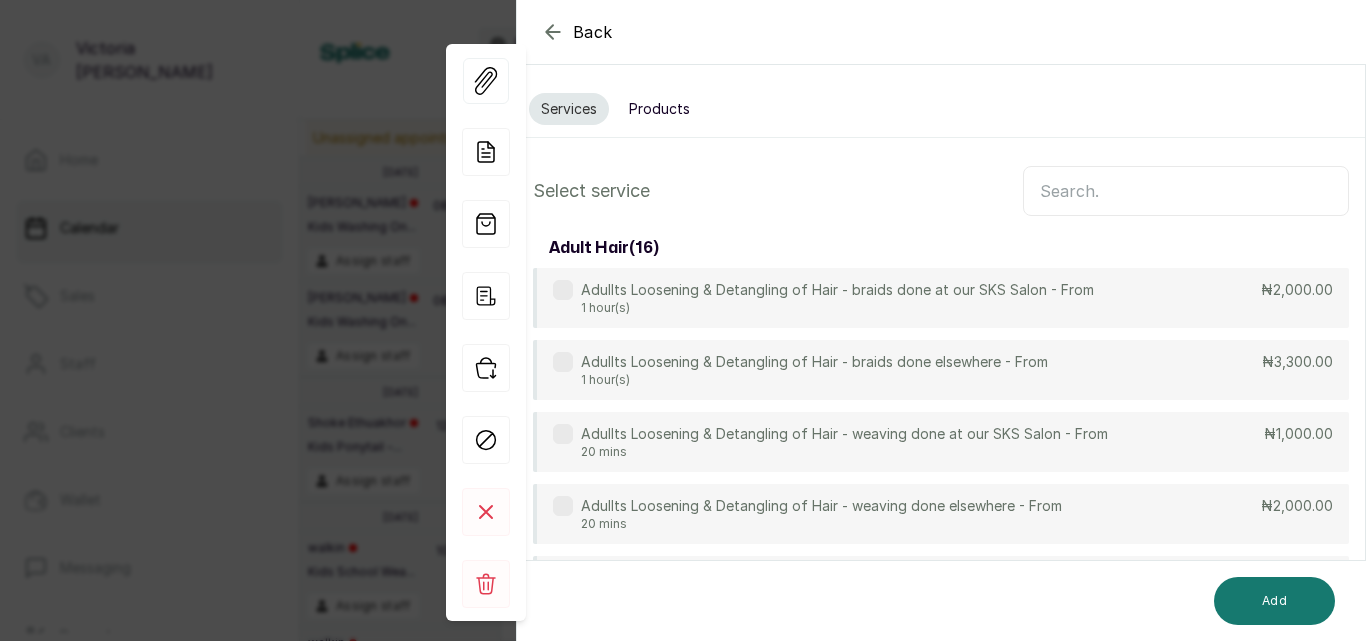 click at bounding box center [1186, 191] 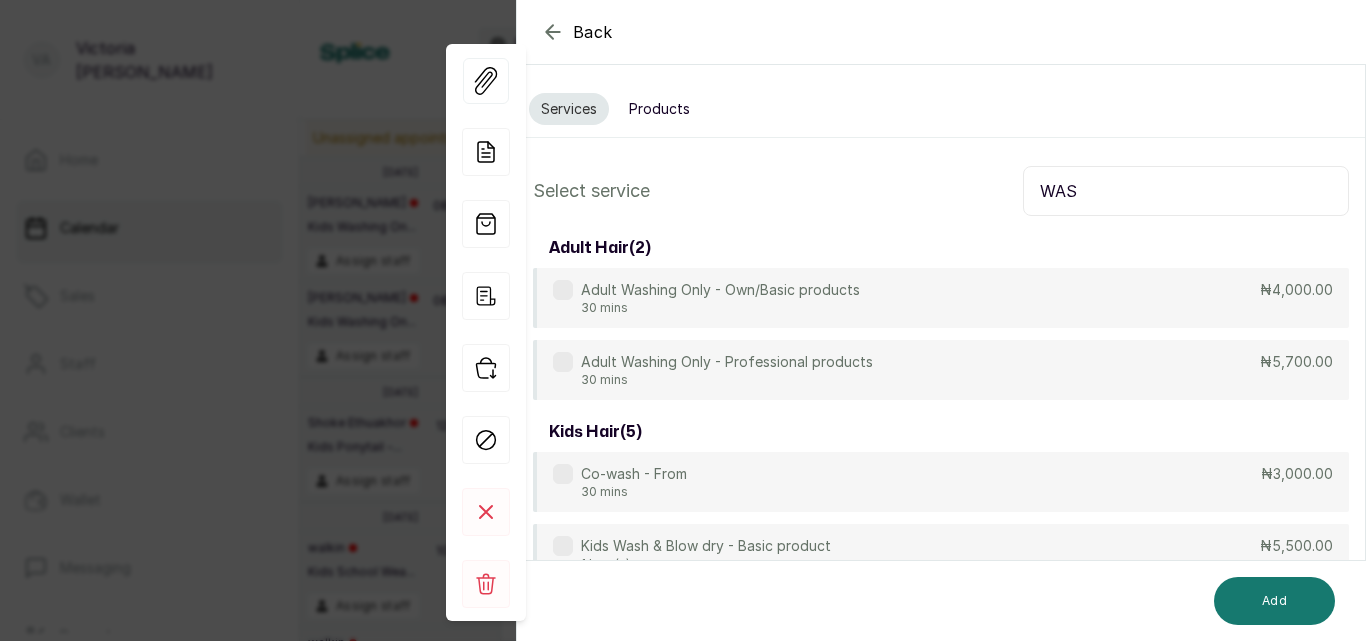 type on "WAS" 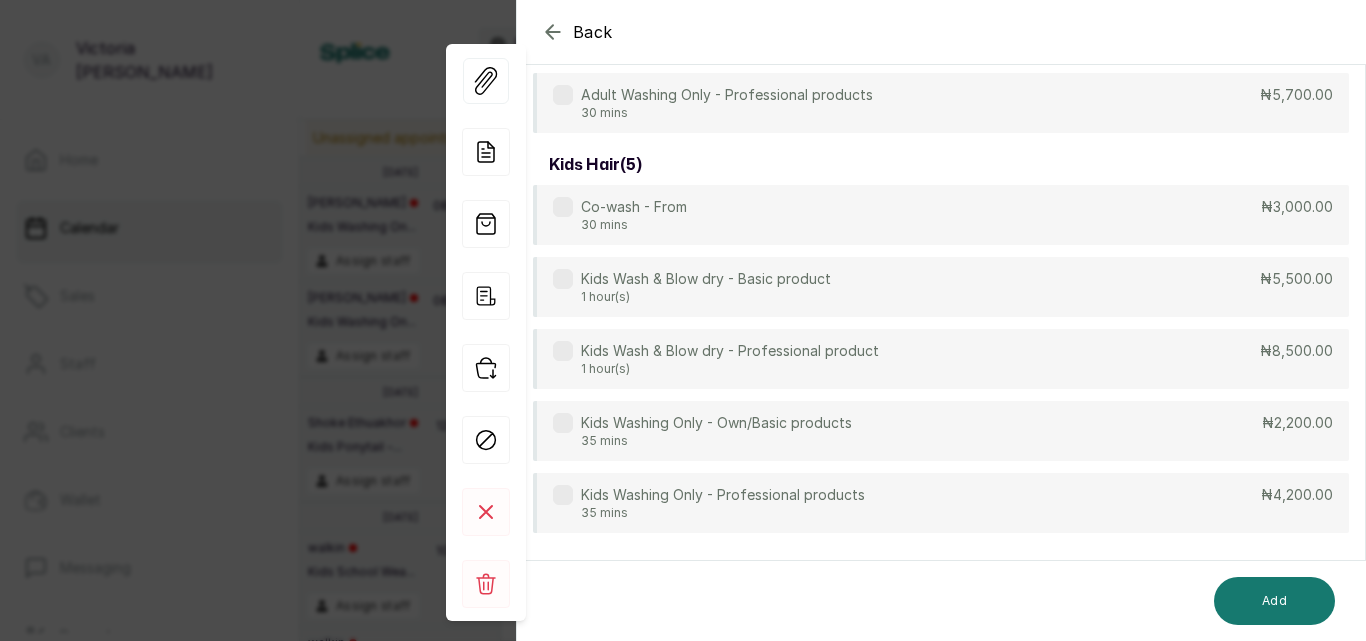 scroll, scrollTop: 284, scrollLeft: 0, axis: vertical 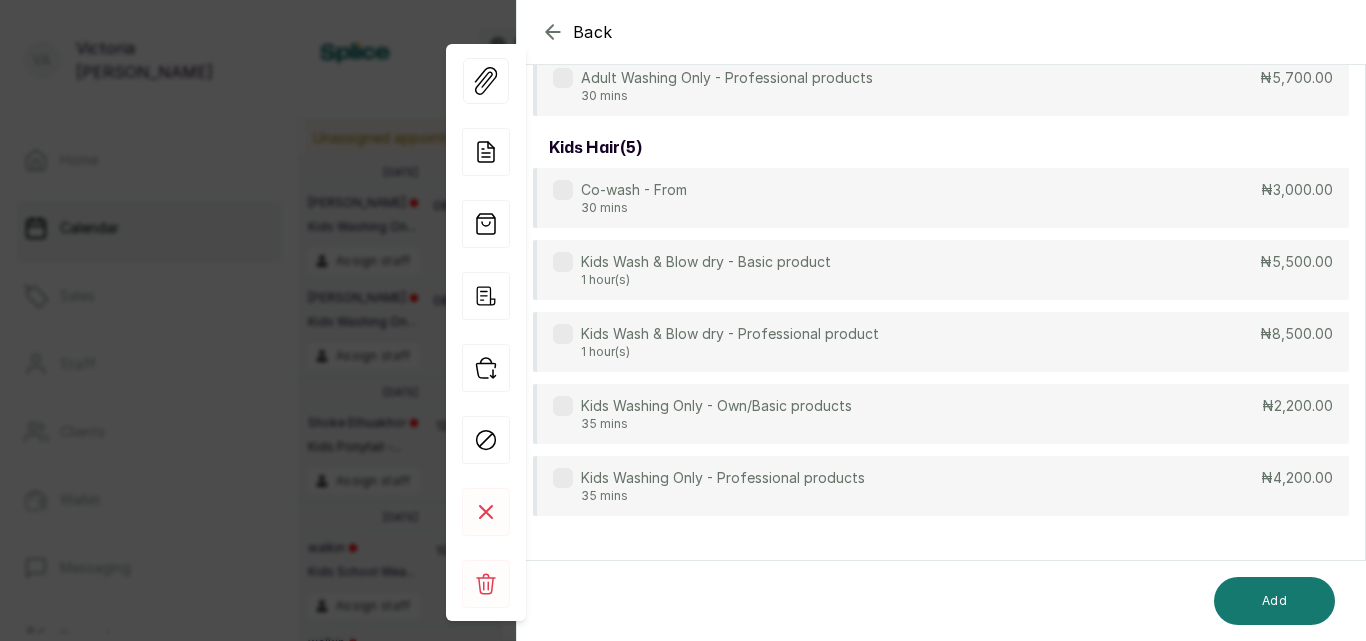 click at bounding box center (563, 478) 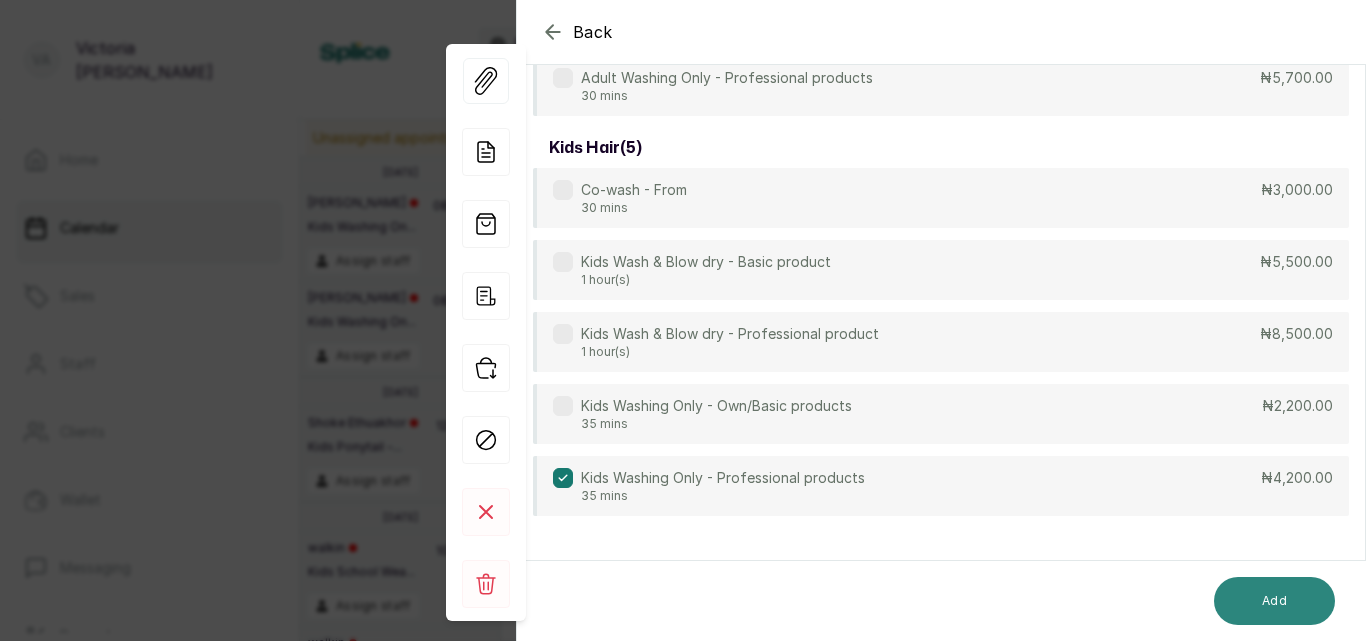 click on "Add" at bounding box center (1274, 601) 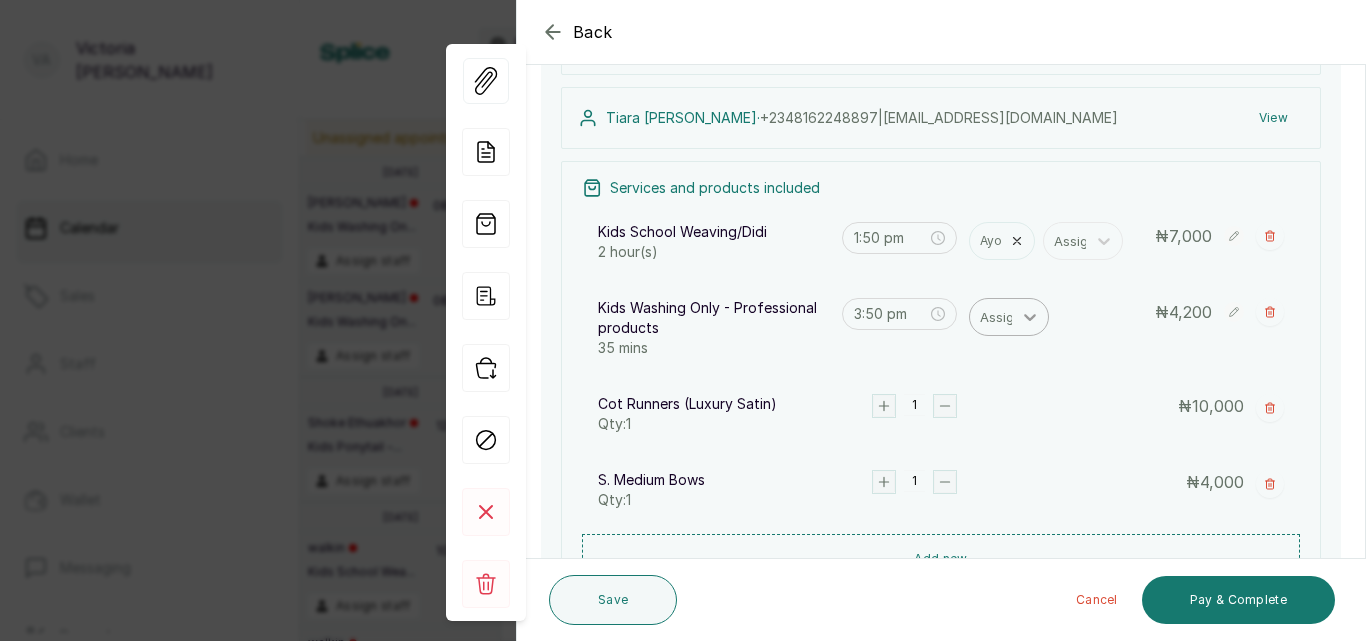 click 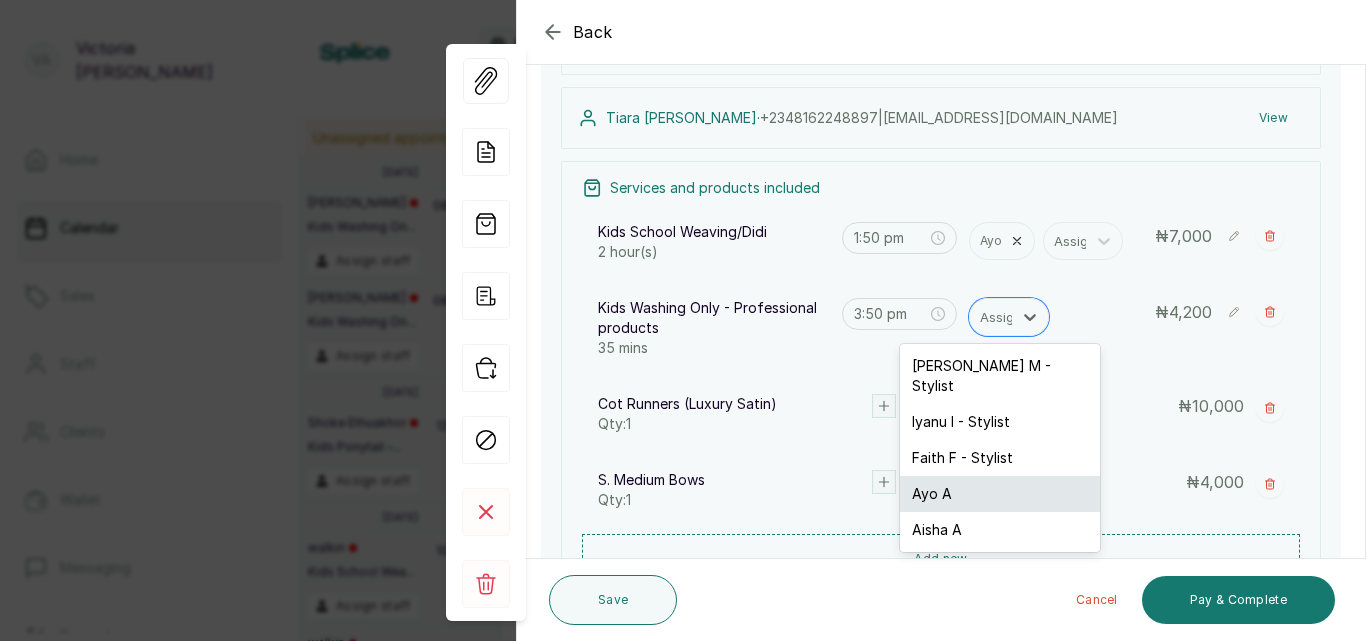 click on "Ayo A" at bounding box center [1000, 494] 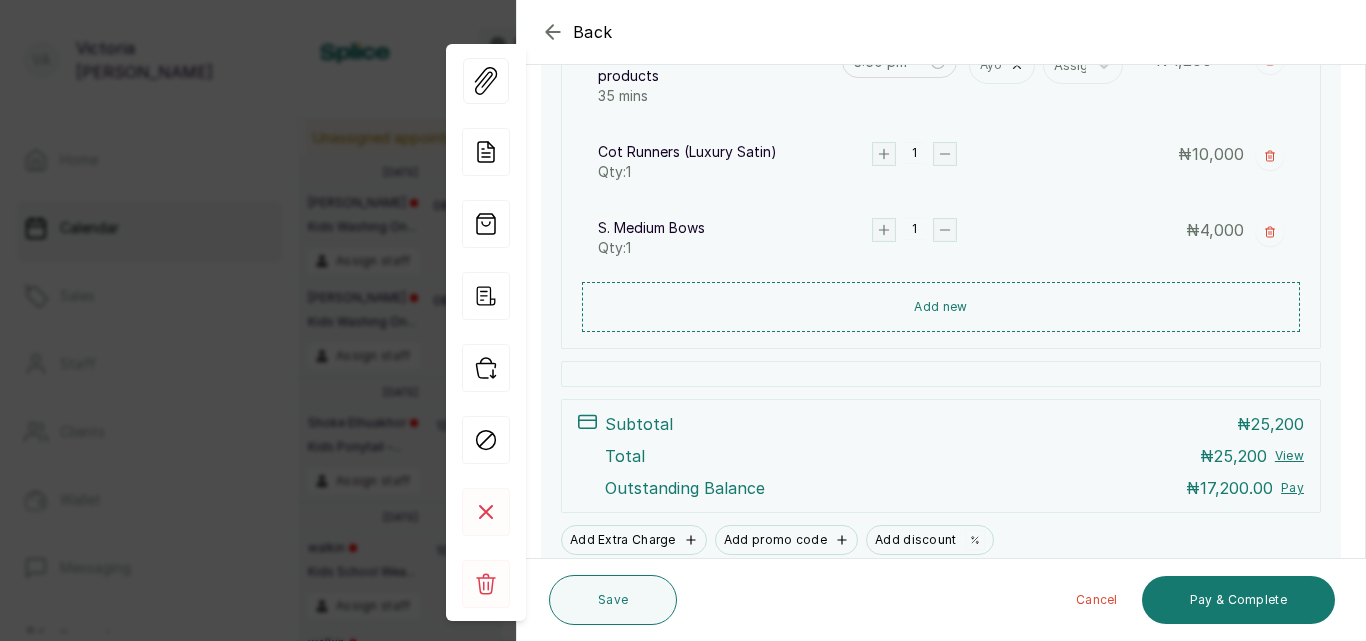 scroll, scrollTop: 573, scrollLeft: 0, axis: vertical 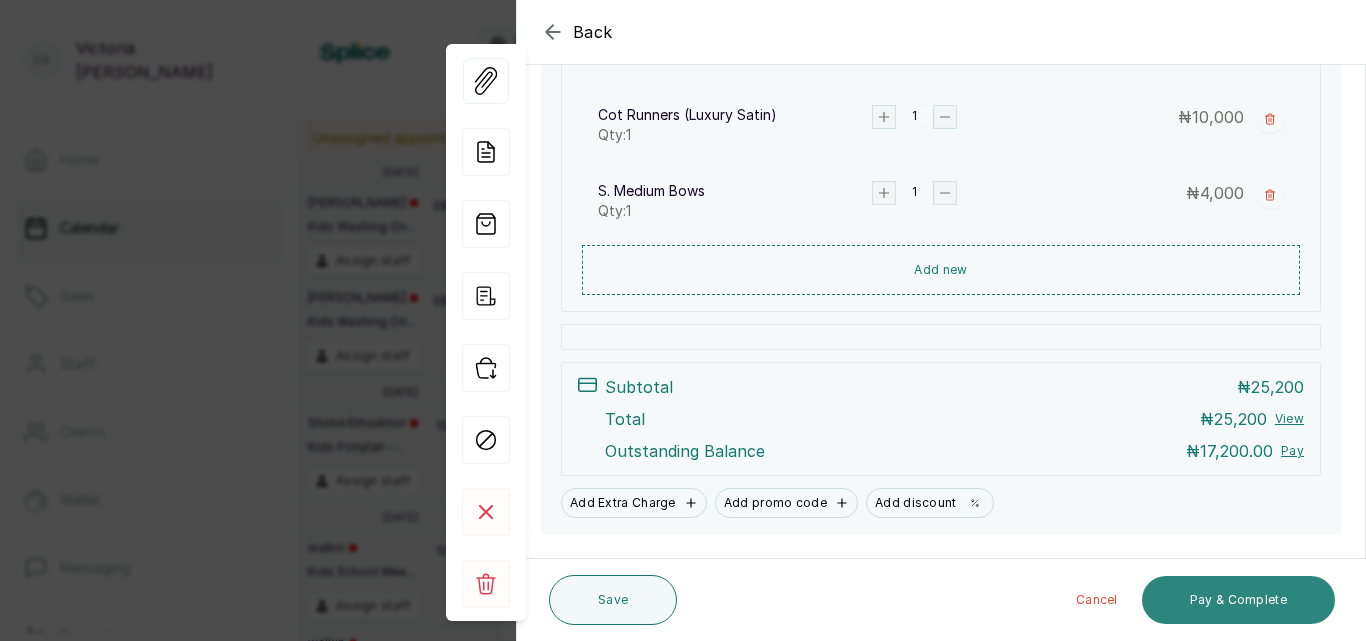 click on "Pay & Complete" at bounding box center (1238, 600) 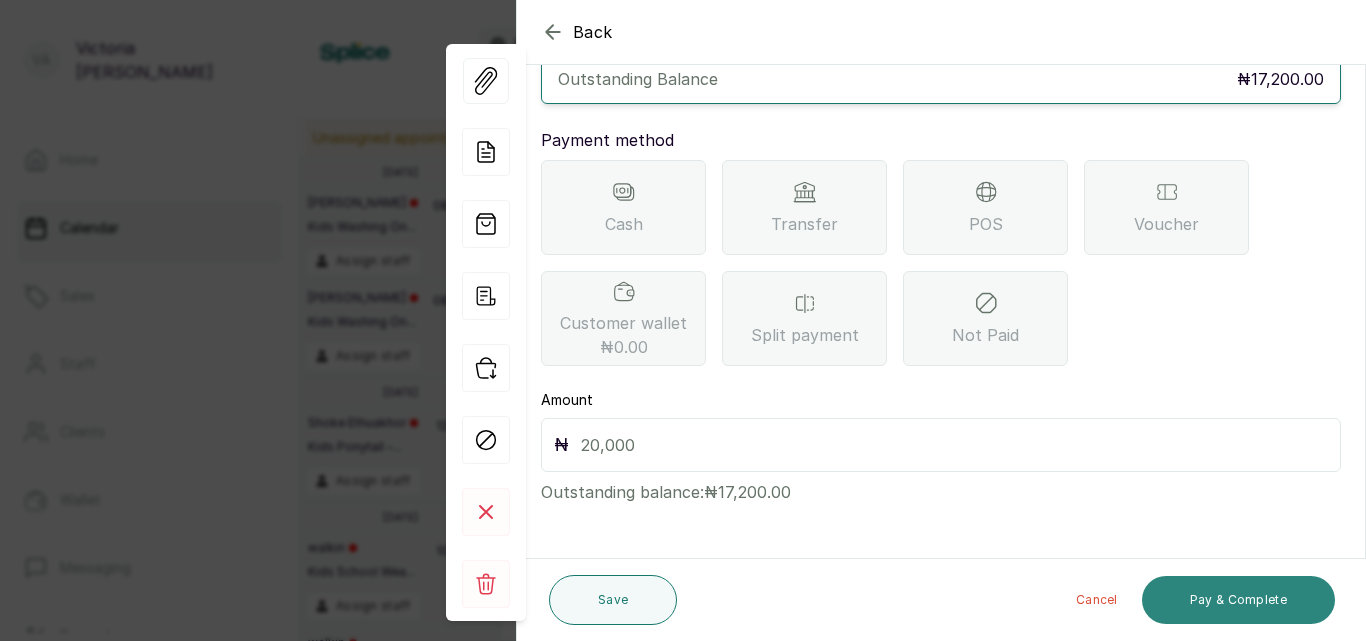 scroll, scrollTop: 159, scrollLeft: 0, axis: vertical 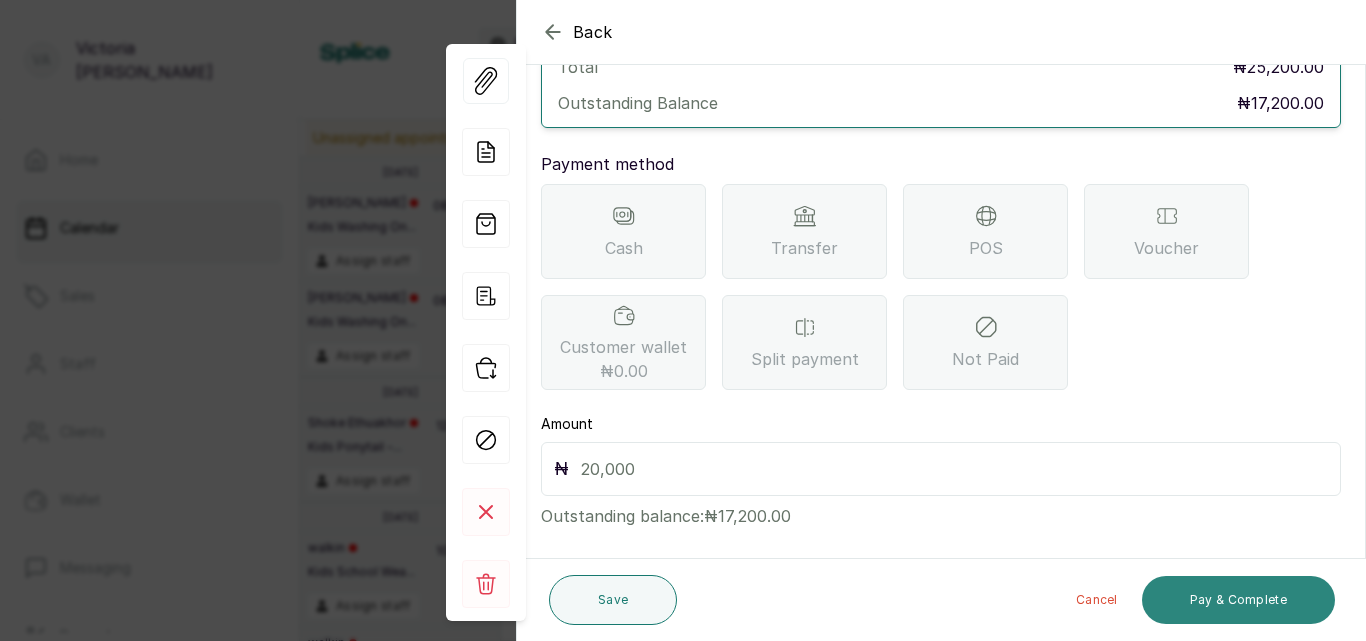 click on "Pay & Complete" at bounding box center [1238, 600] 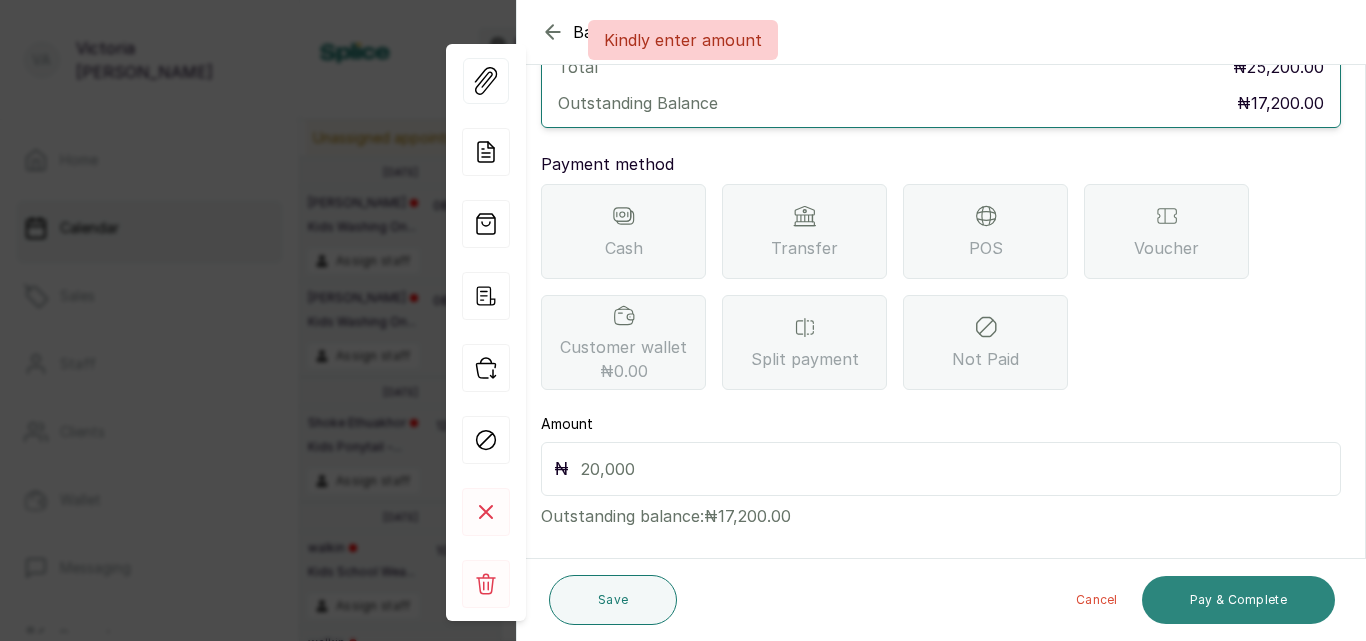 click on "Pay & Complete" at bounding box center [1238, 600] 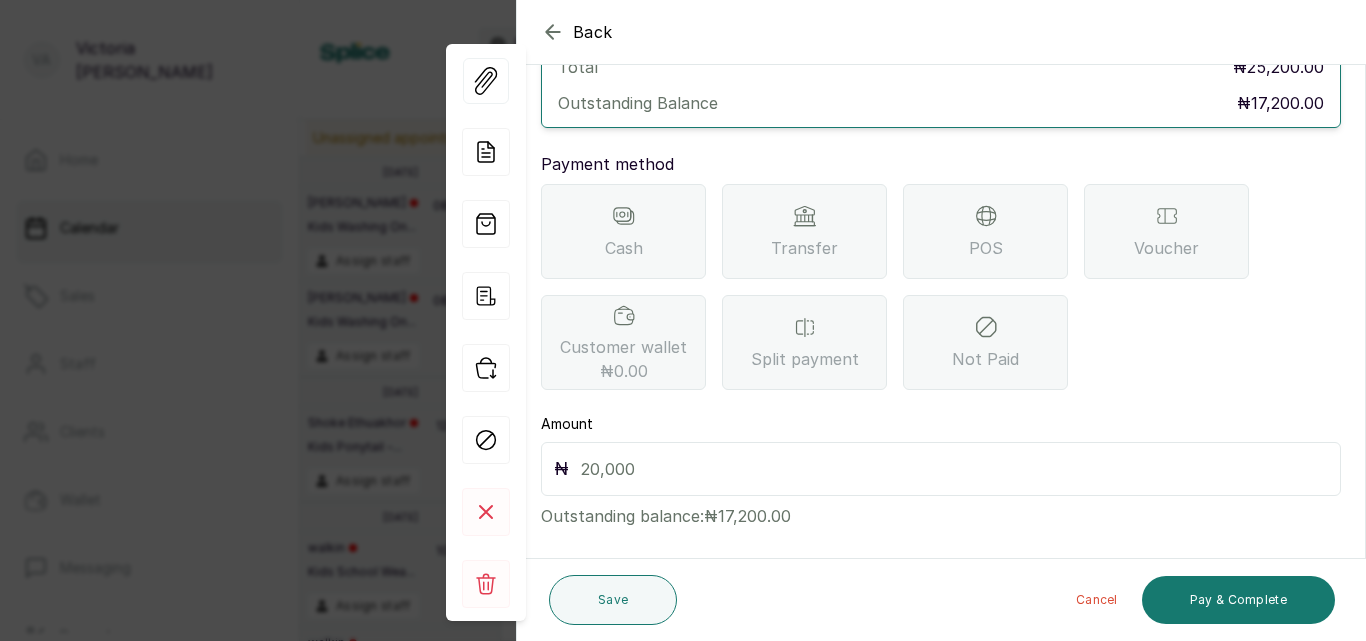 click on "Transfer" at bounding box center [804, 231] 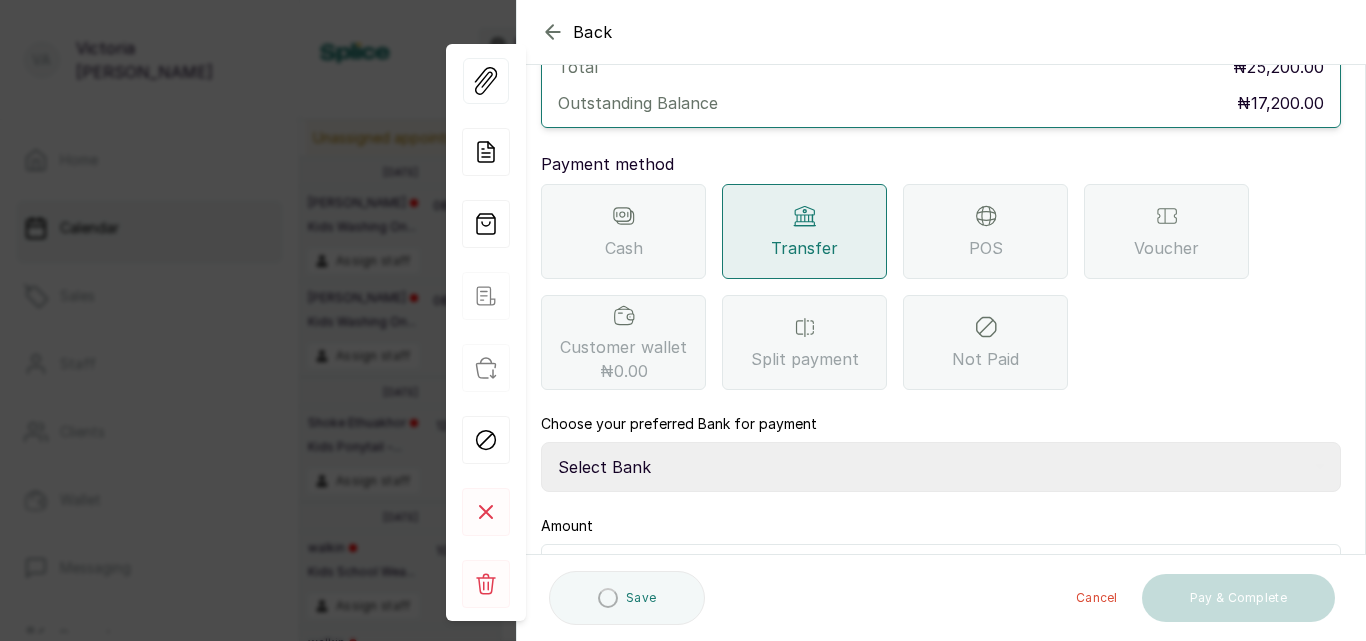 click on "Select Bank CANARY YELLOW Moniepoint MFB CANARY YELLOW Sparkle Microfinance Bank" at bounding box center [941, 467] 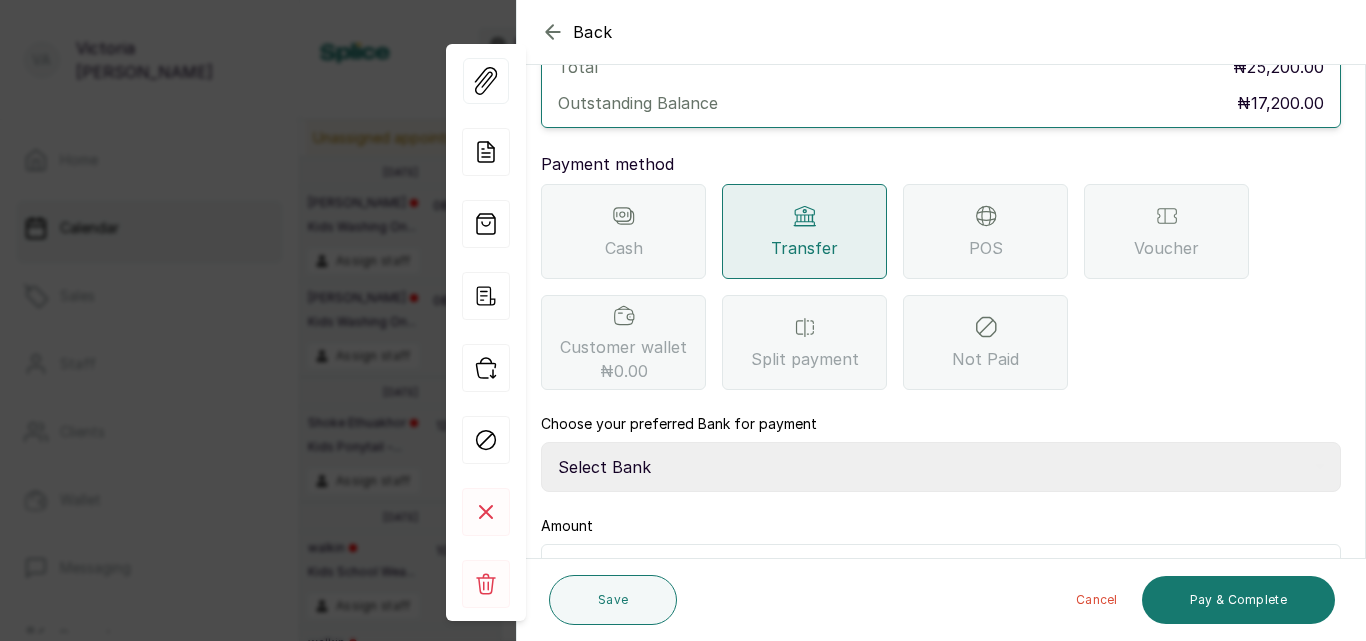 select on "a0df1ee2-db04-4e2a-8640-932656be21d6" 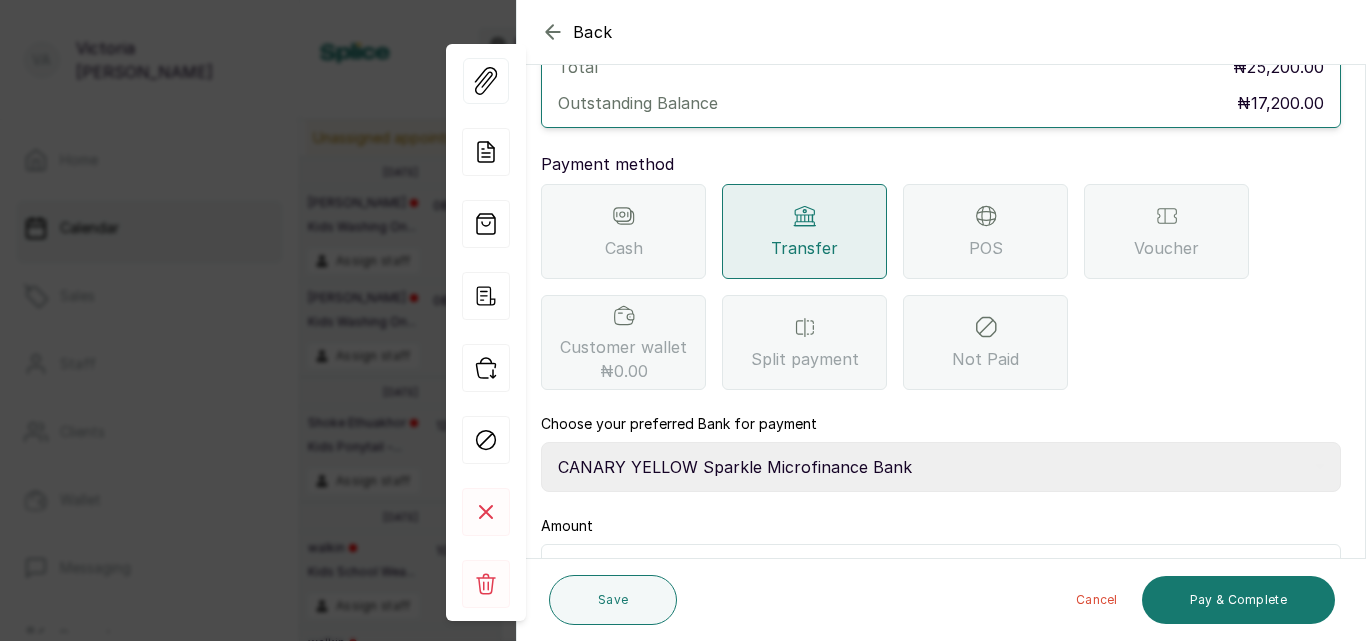 click on "Select Bank CANARY YELLOW Moniepoint MFB CANARY YELLOW Sparkle Microfinance Bank" at bounding box center [941, 467] 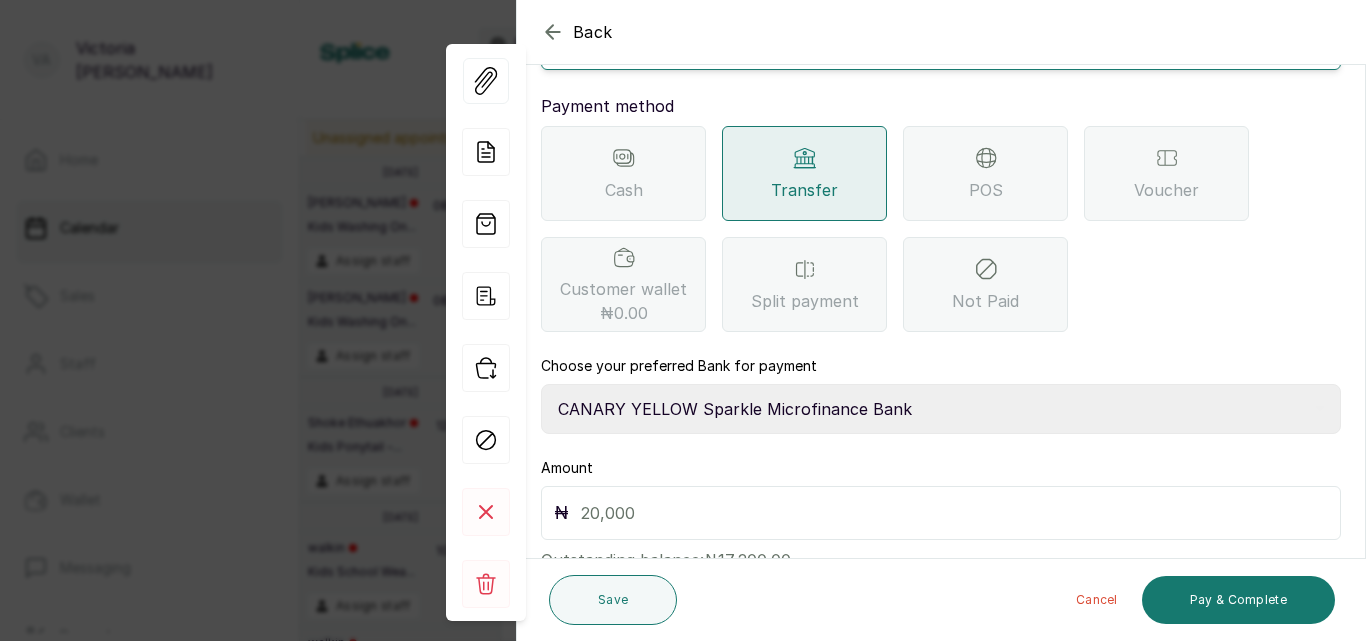 scroll, scrollTop: 256, scrollLeft: 0, axis: vertical 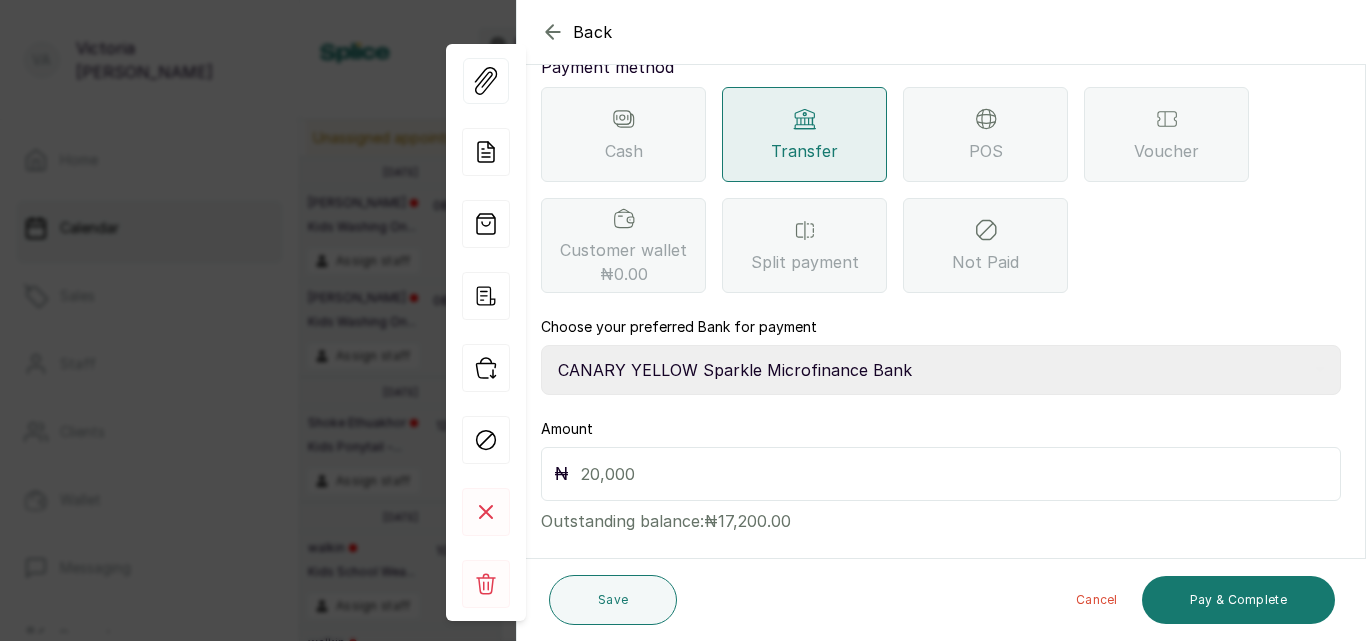 click at bounding box center (954, 474) 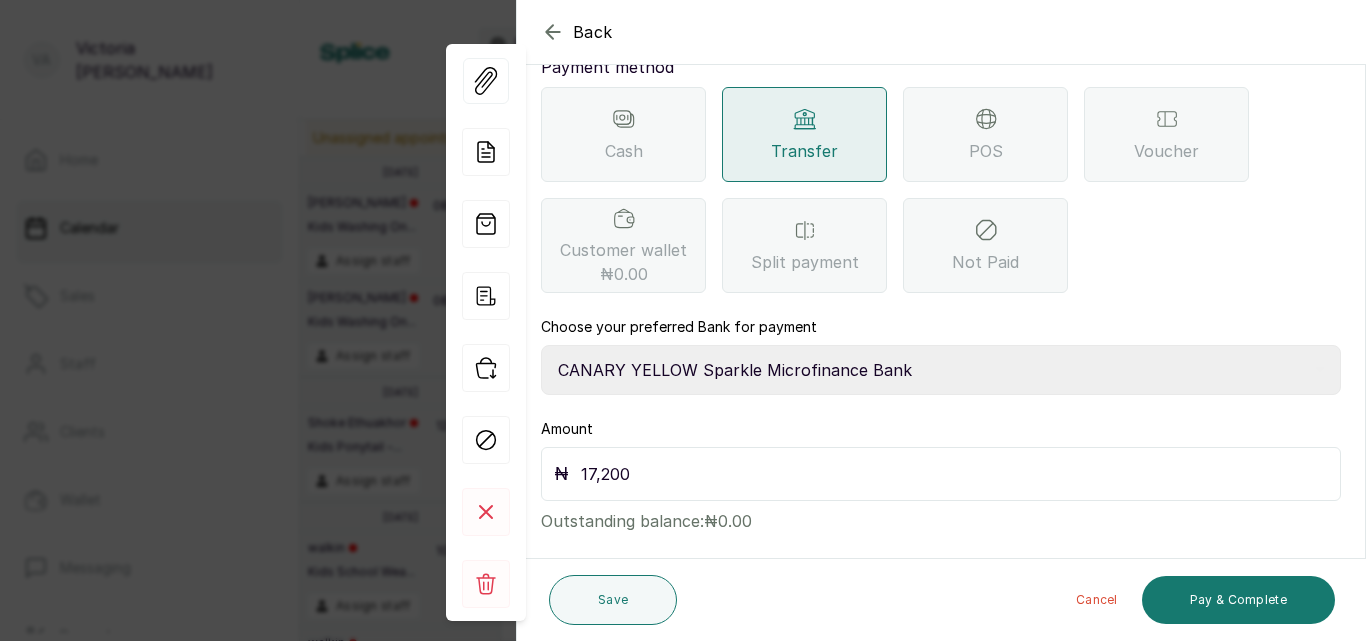 type on "17,200" 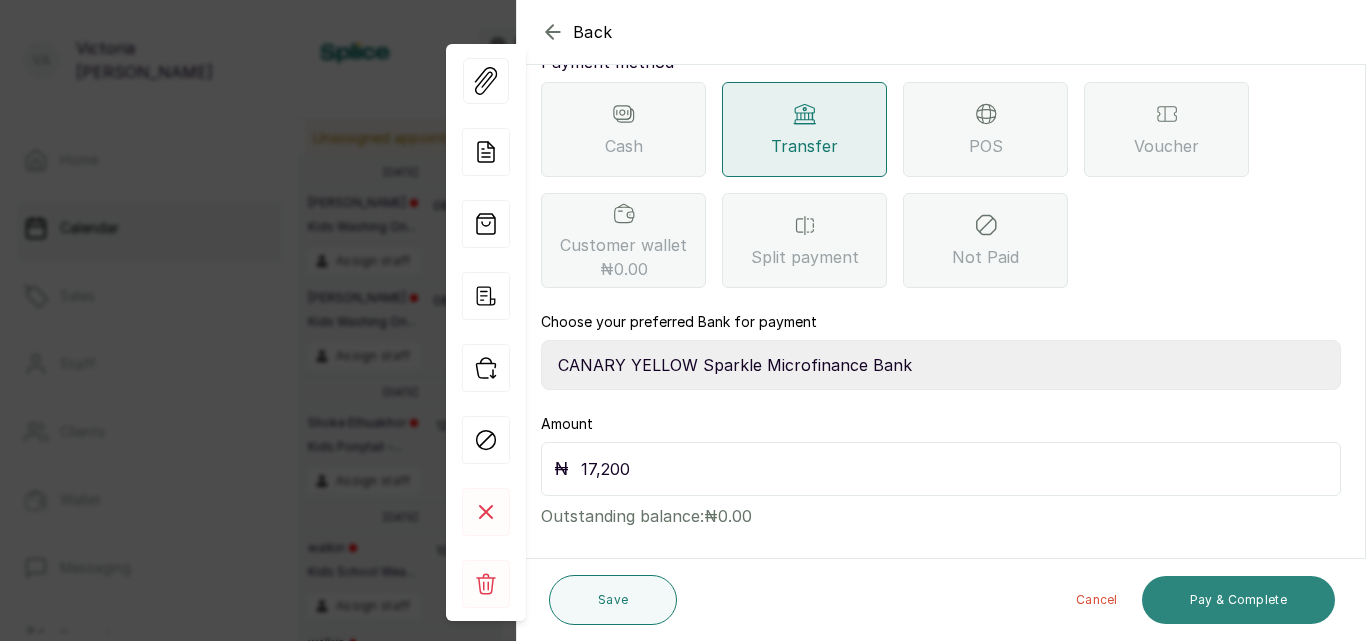 click on "Pay & Complete" at bounding box center [1238, 600] 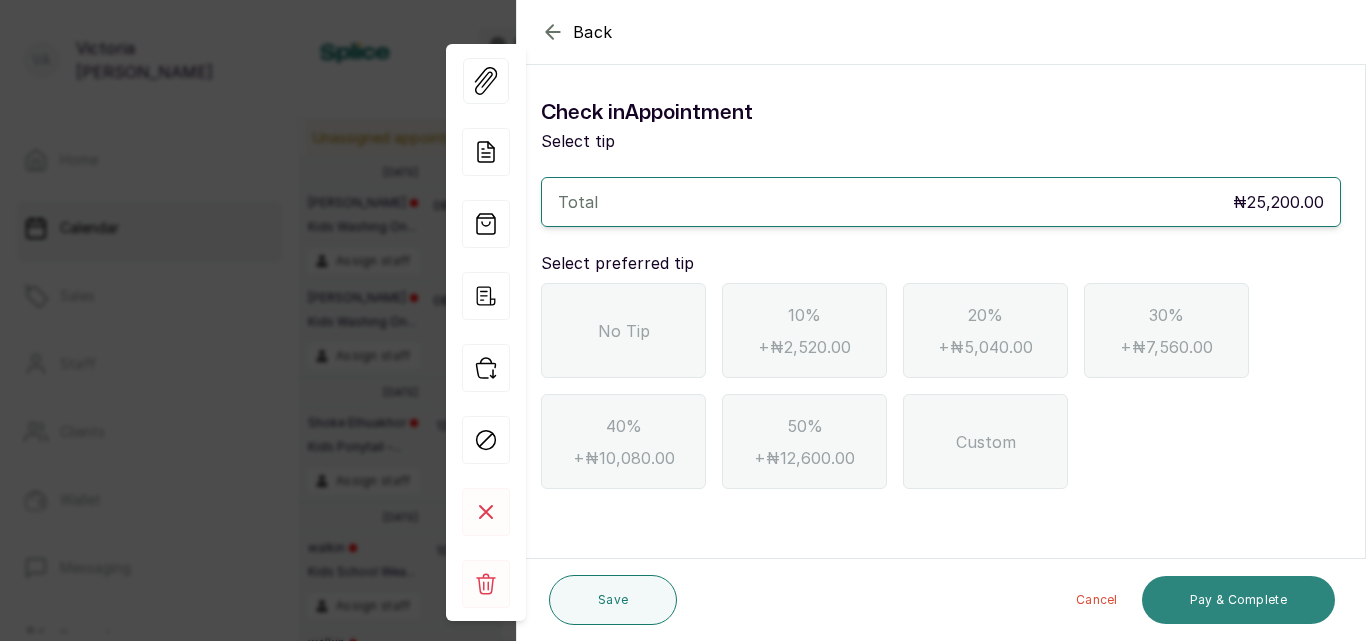 scroll, scrollTop: 0, scrollLeft: 0, axis: both 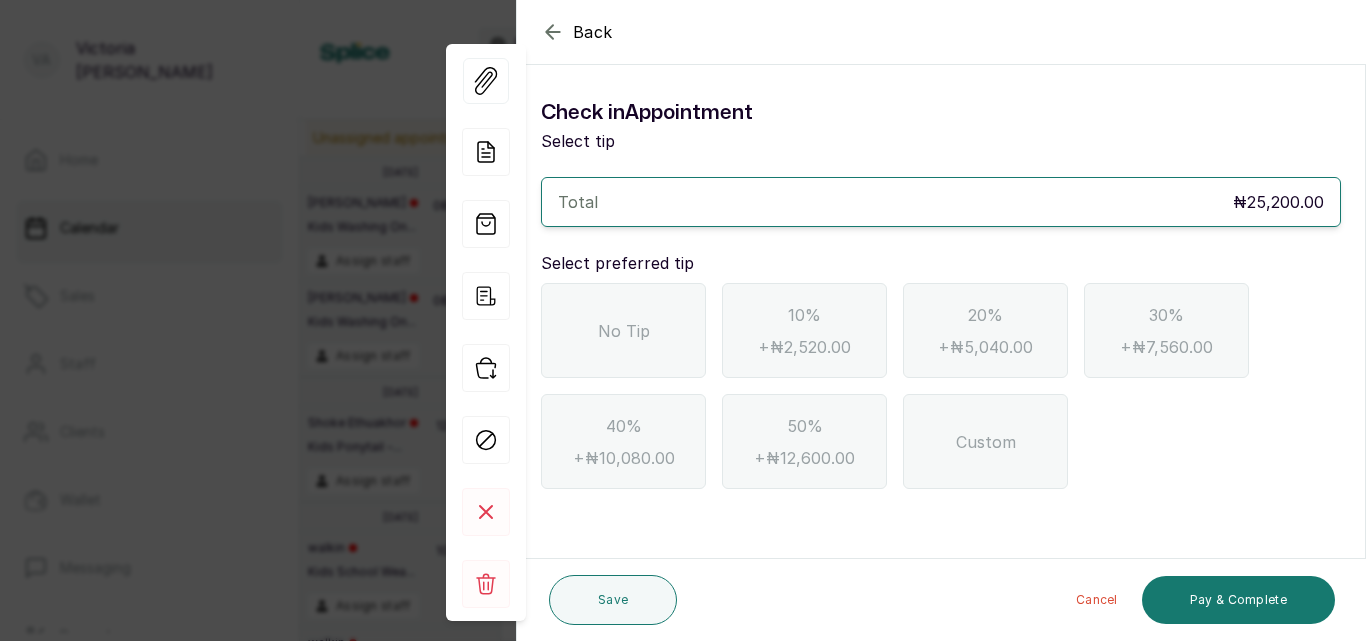 click on "No Tip" at bounding box center [623, 330] 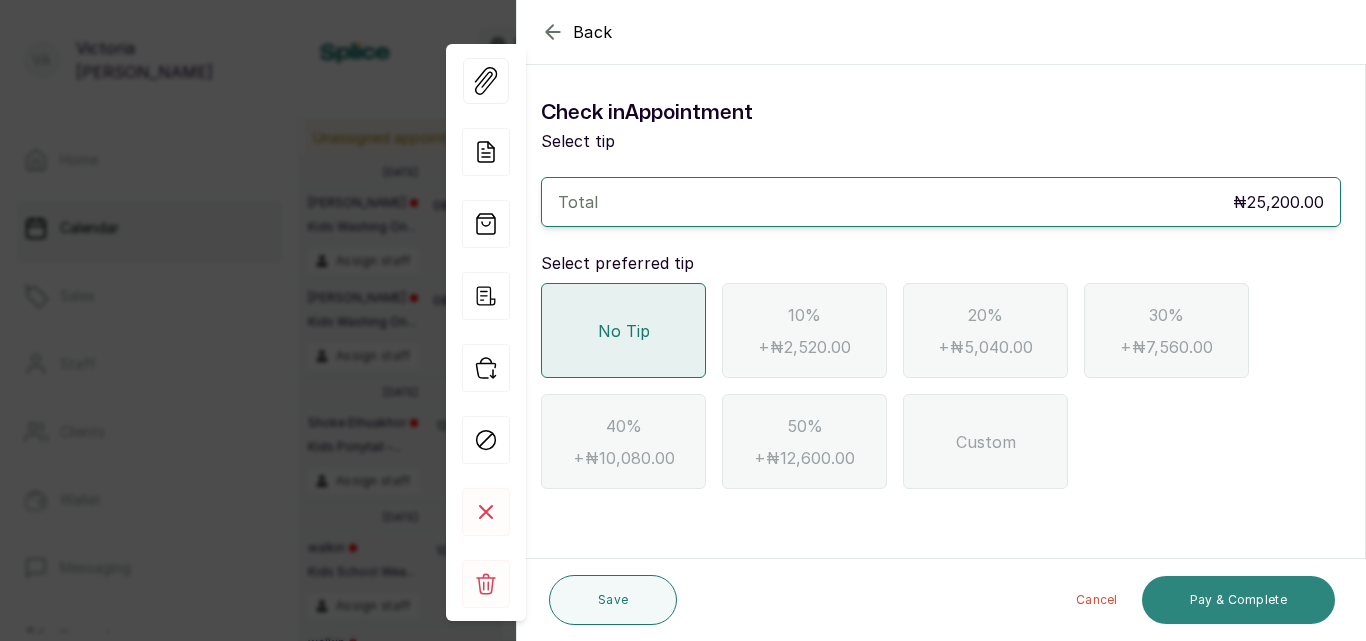 click on "Pay & Complete" at bounding box center (1238, 600) 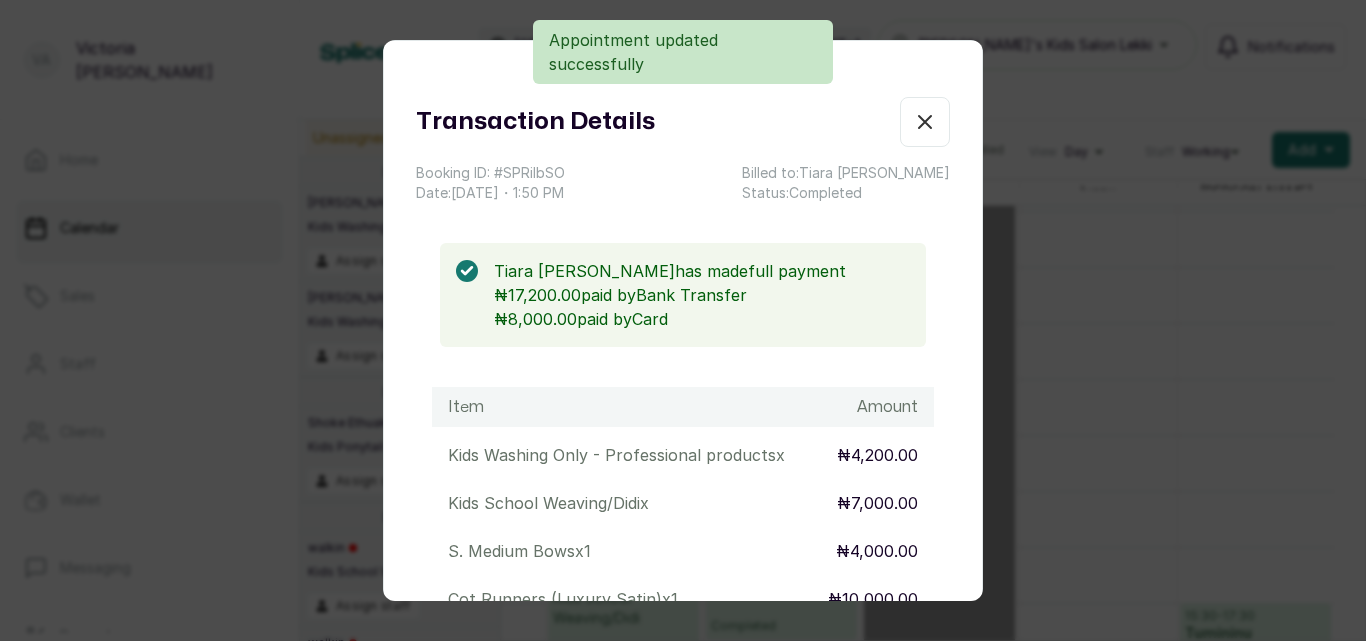 click 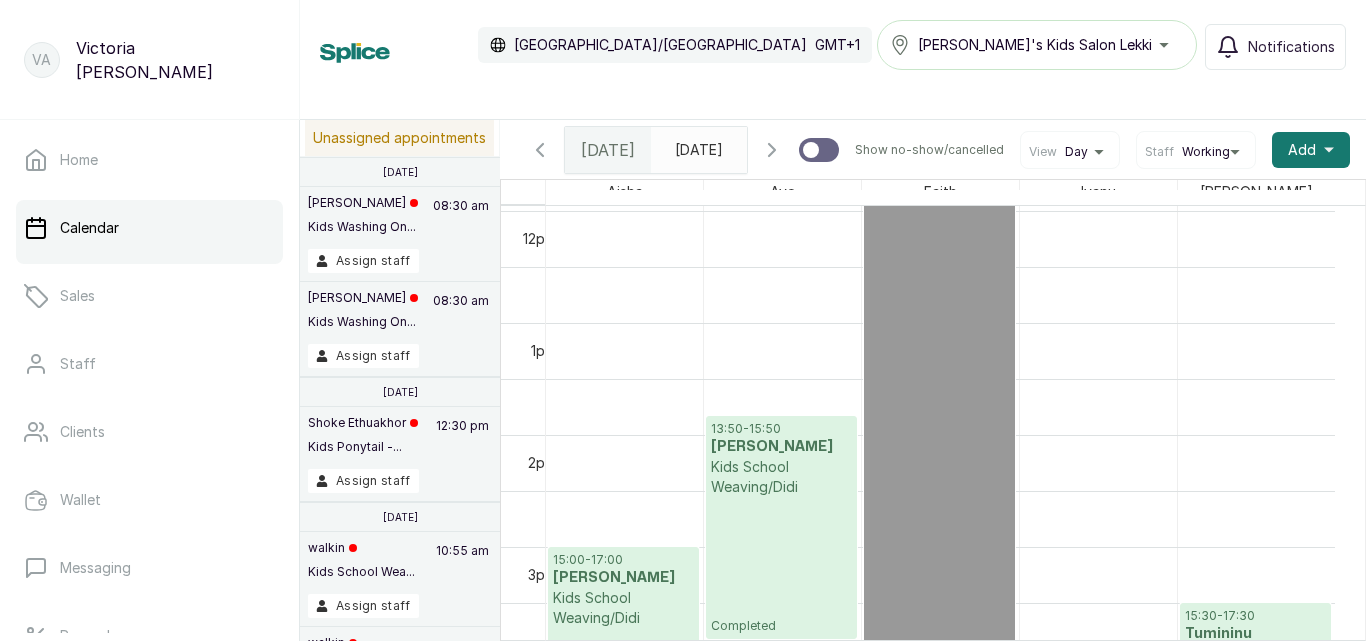 scroll, scrollTop: 2005, scrollLeft: 0, axis: vertical 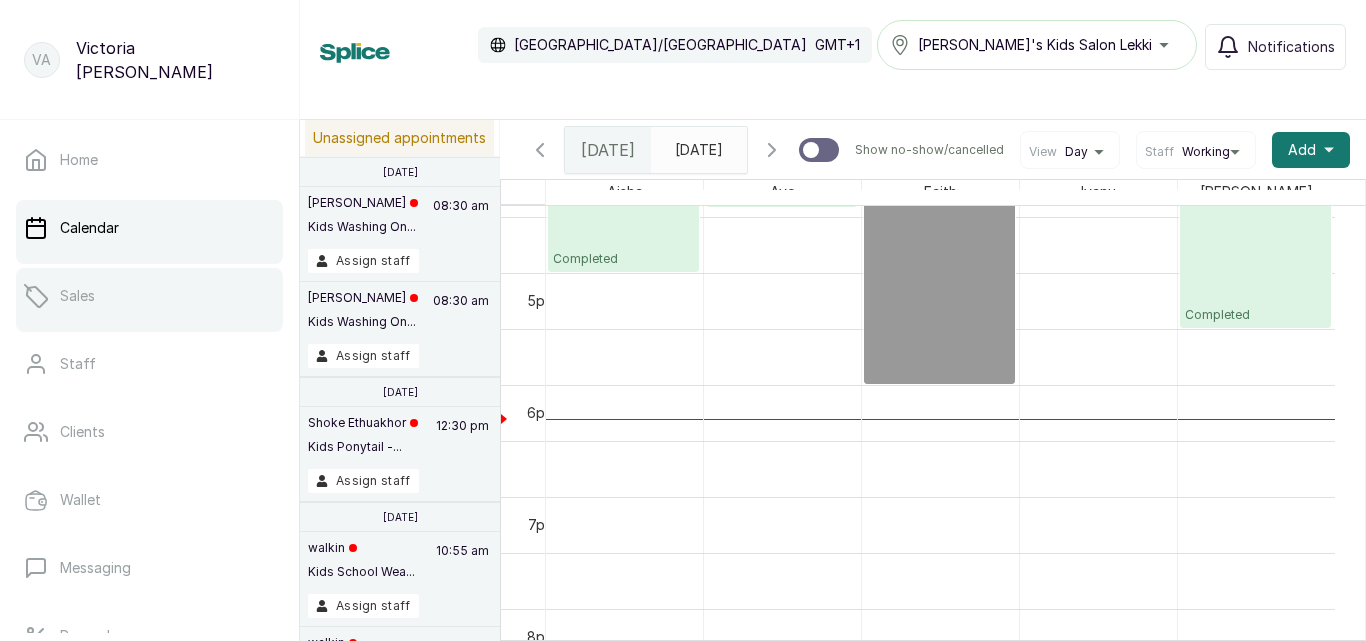 click on "Sales" at bounding box center [149, 296] 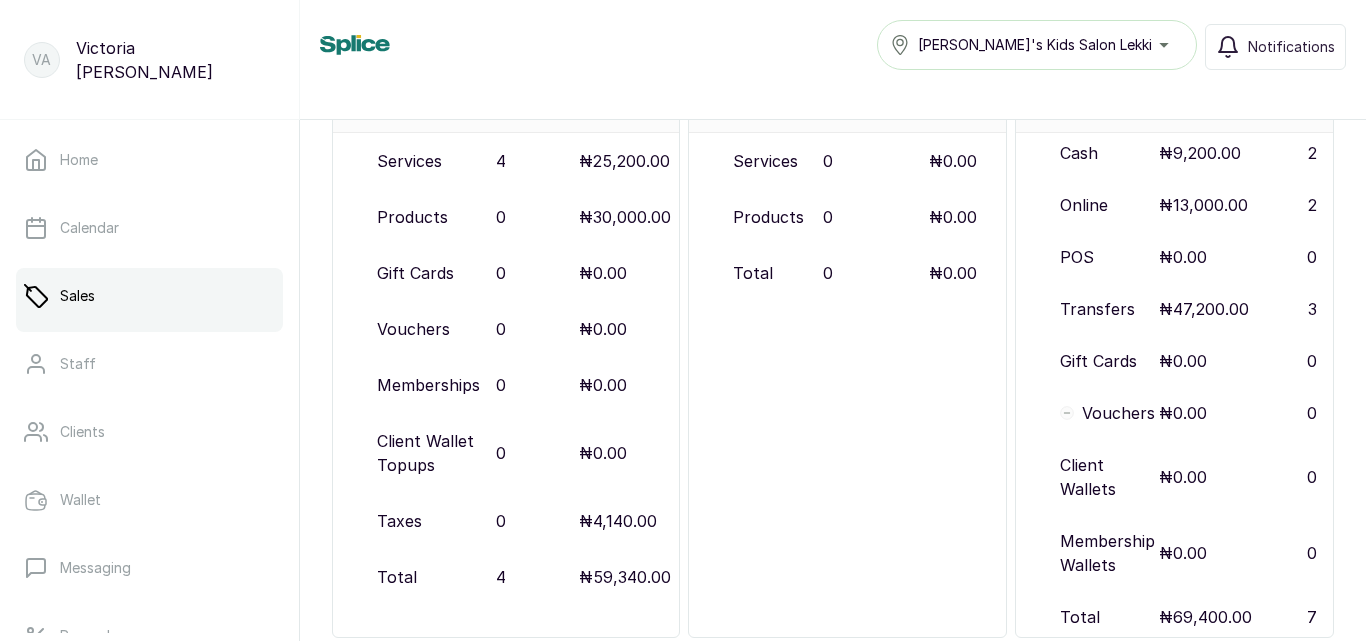 scroll, scrollTop: 373, scrollLeft: 0, axis: vertical 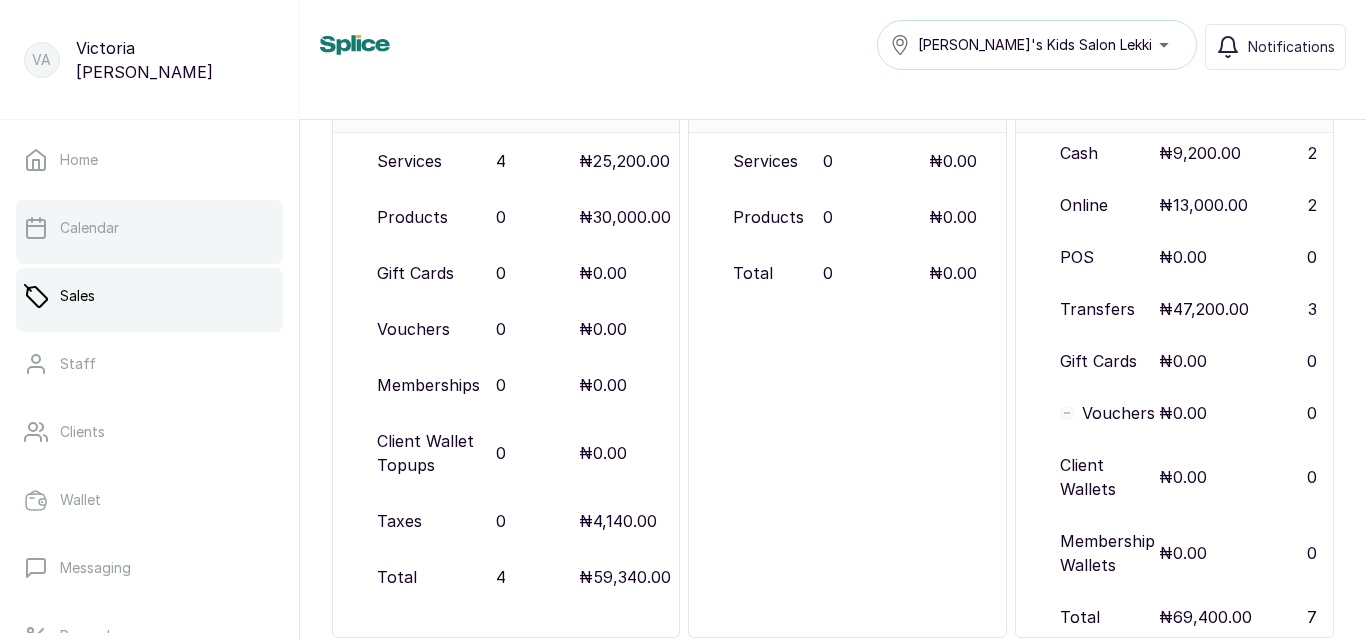 click on "Calendar" at bounding box center (89, 228) 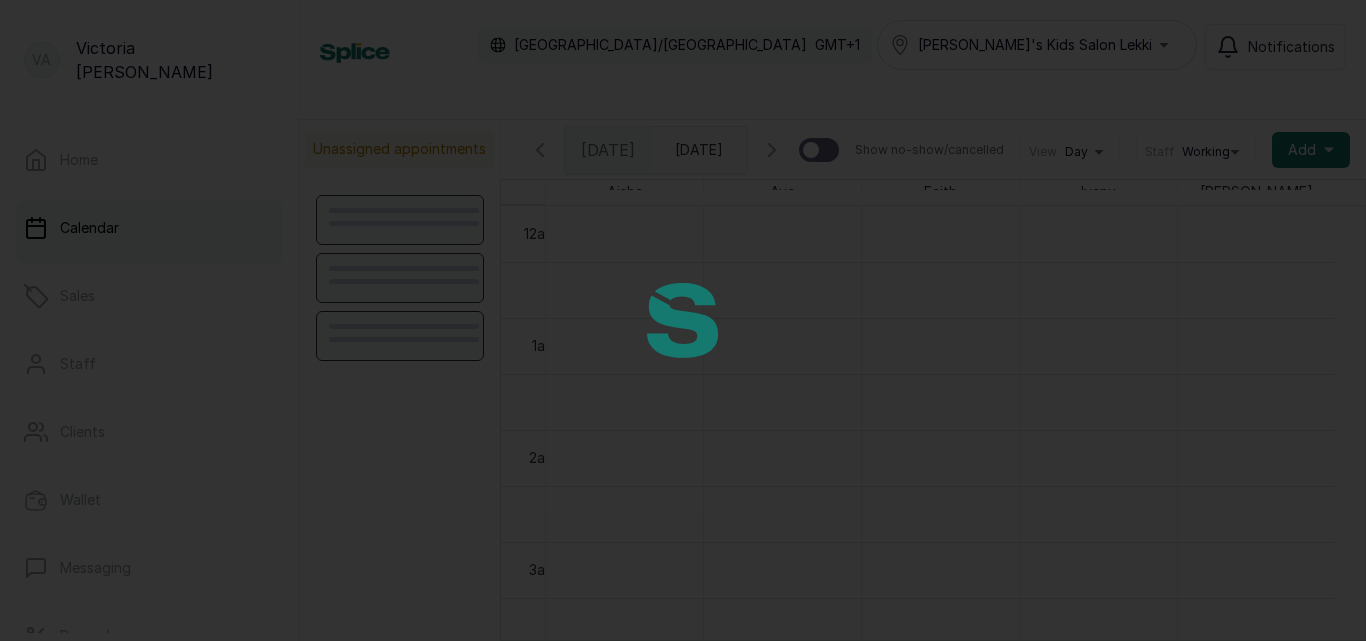 scroll, scrollTop: 673, scrollLeft: 0, axis: vertical 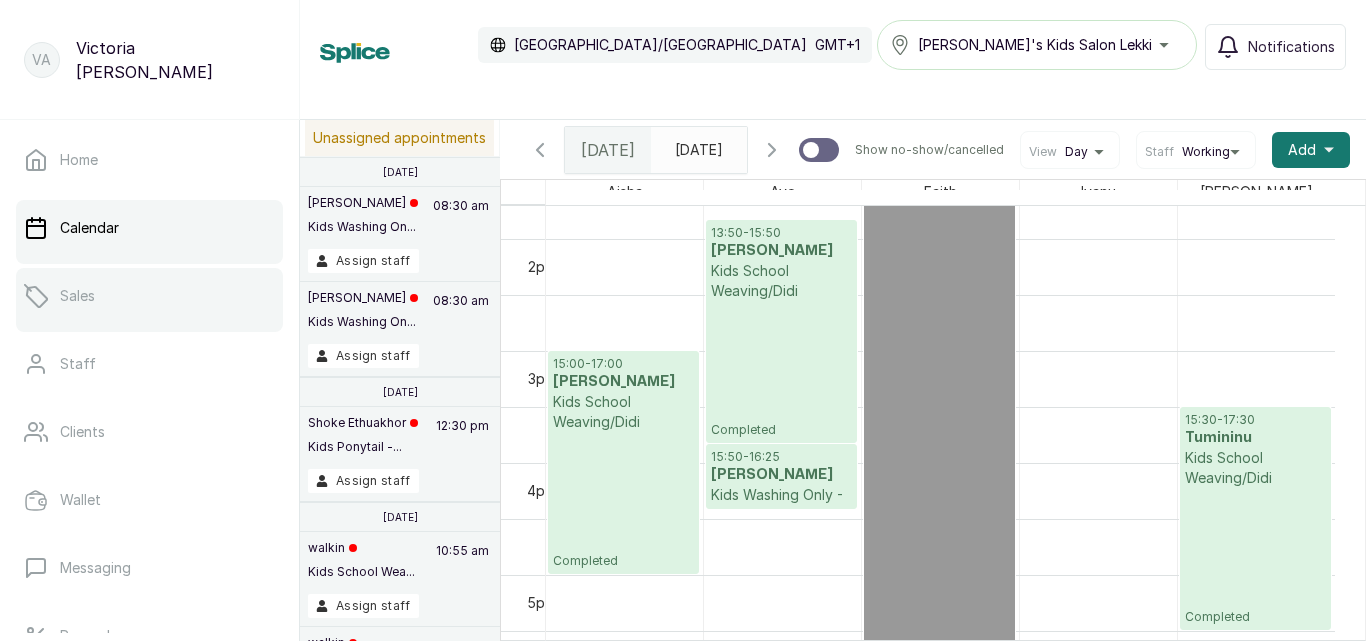 click at bounding box center [149, 328] 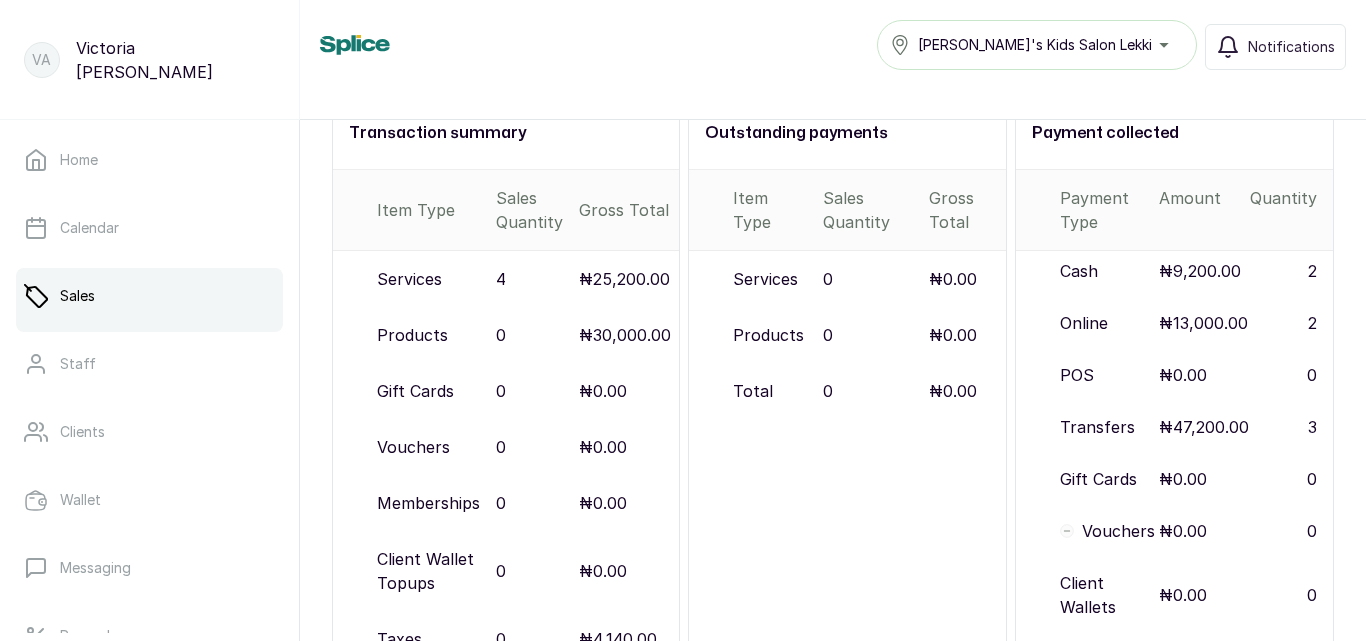 scroll, scrollTop: 246, scrollLeft: 0, axis: vertical 